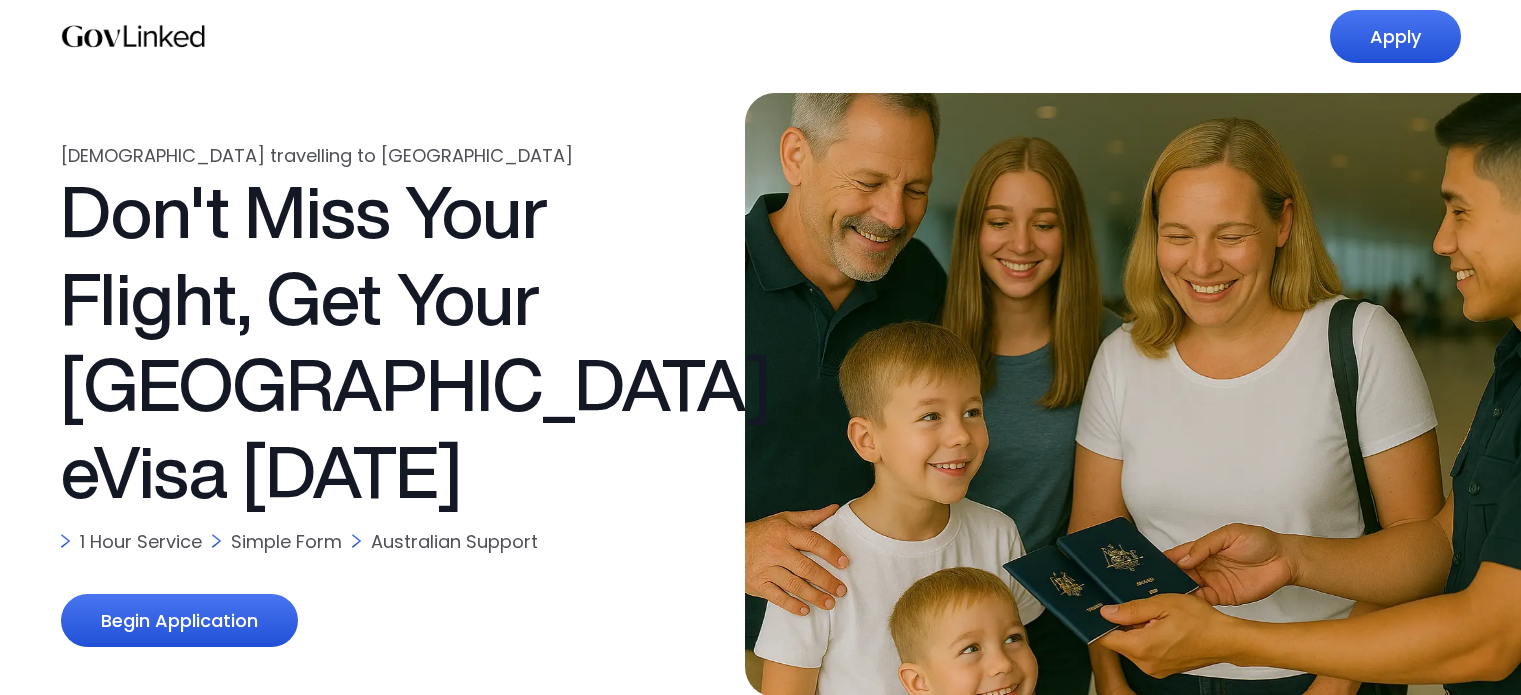 scroll, scrollTop: 0, scrollLeft: 0, axis: both 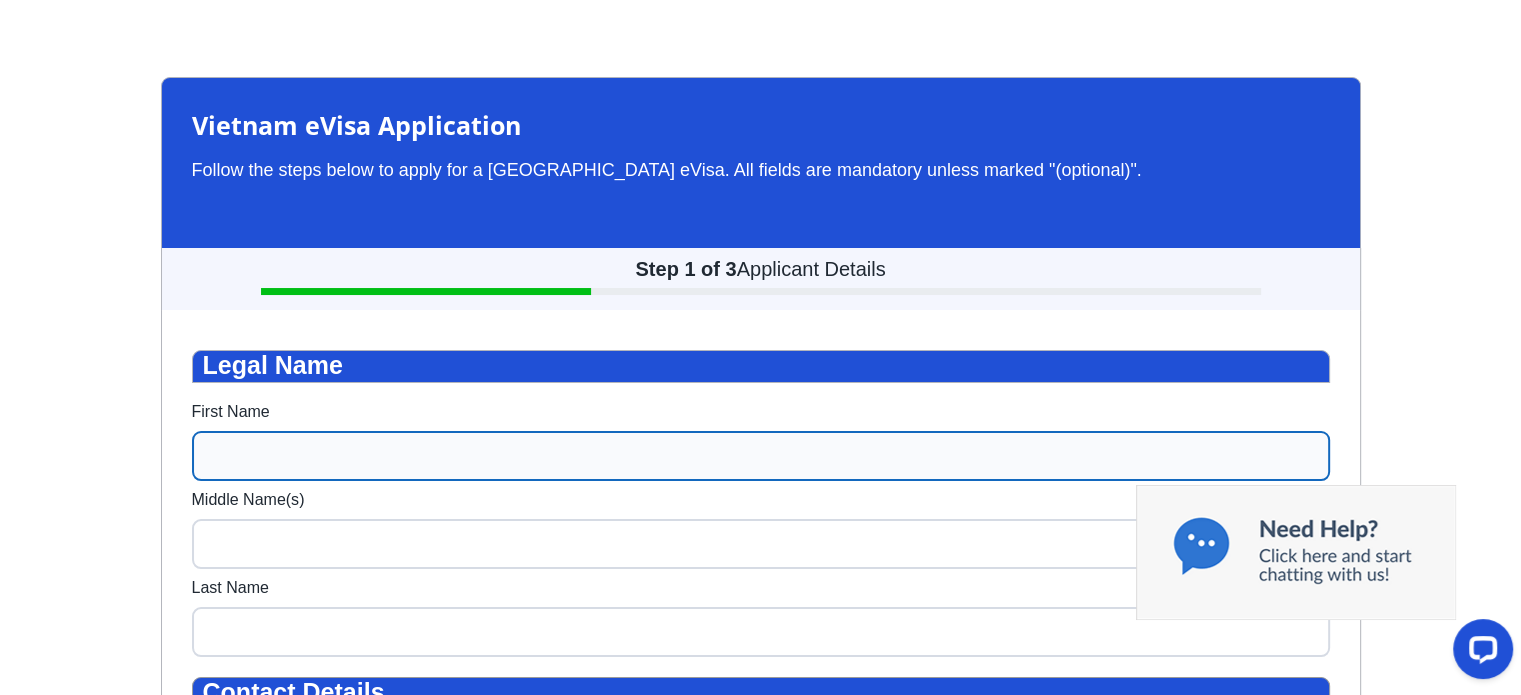 click on "First Name" at bounding box center [761, 456] 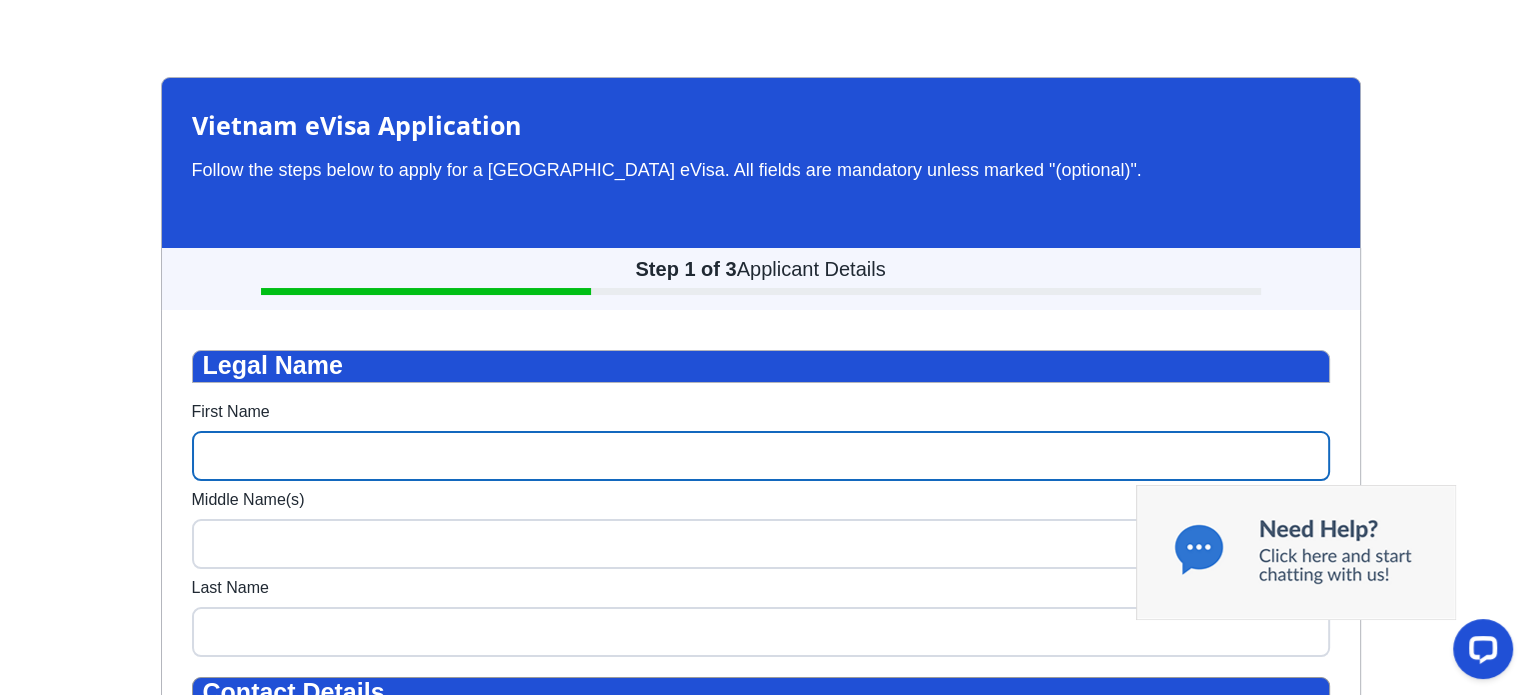 type on "[PERSON_NAME]" 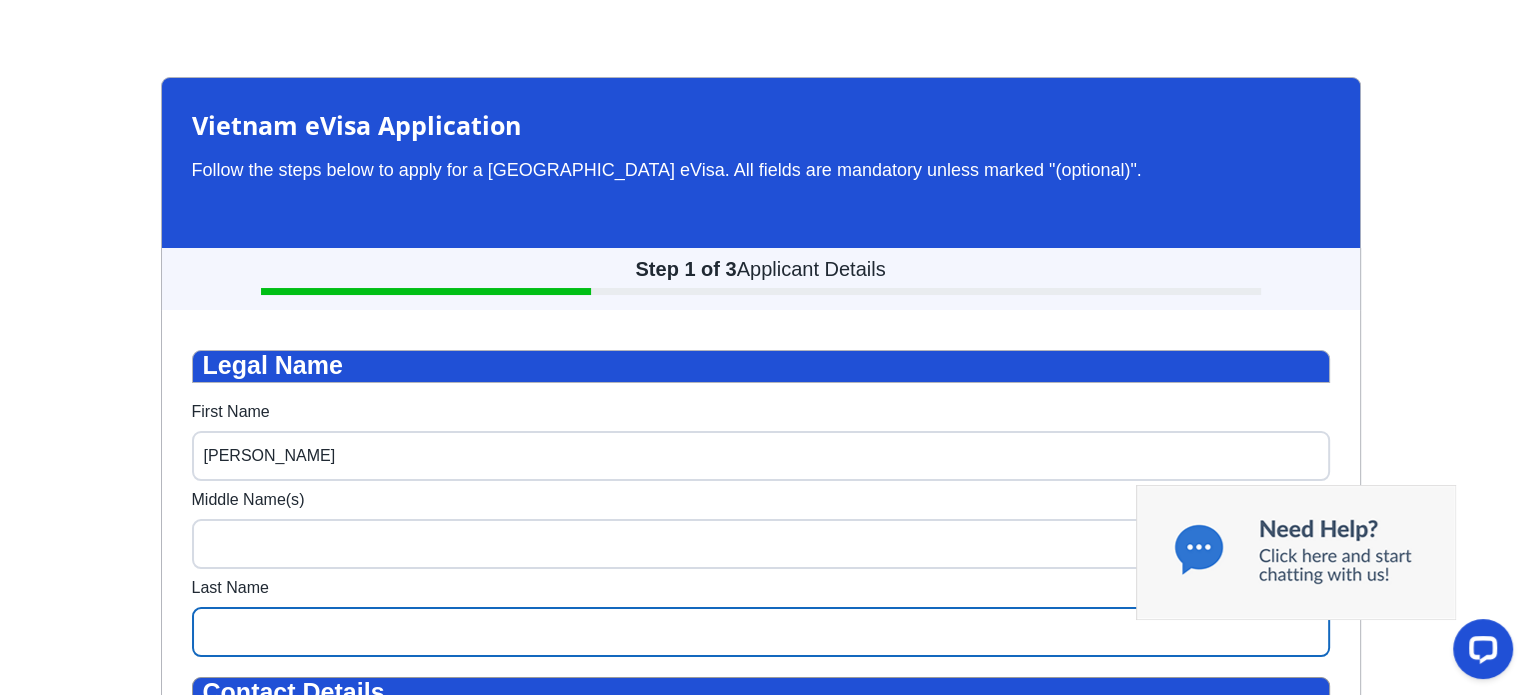 type on "Kings" 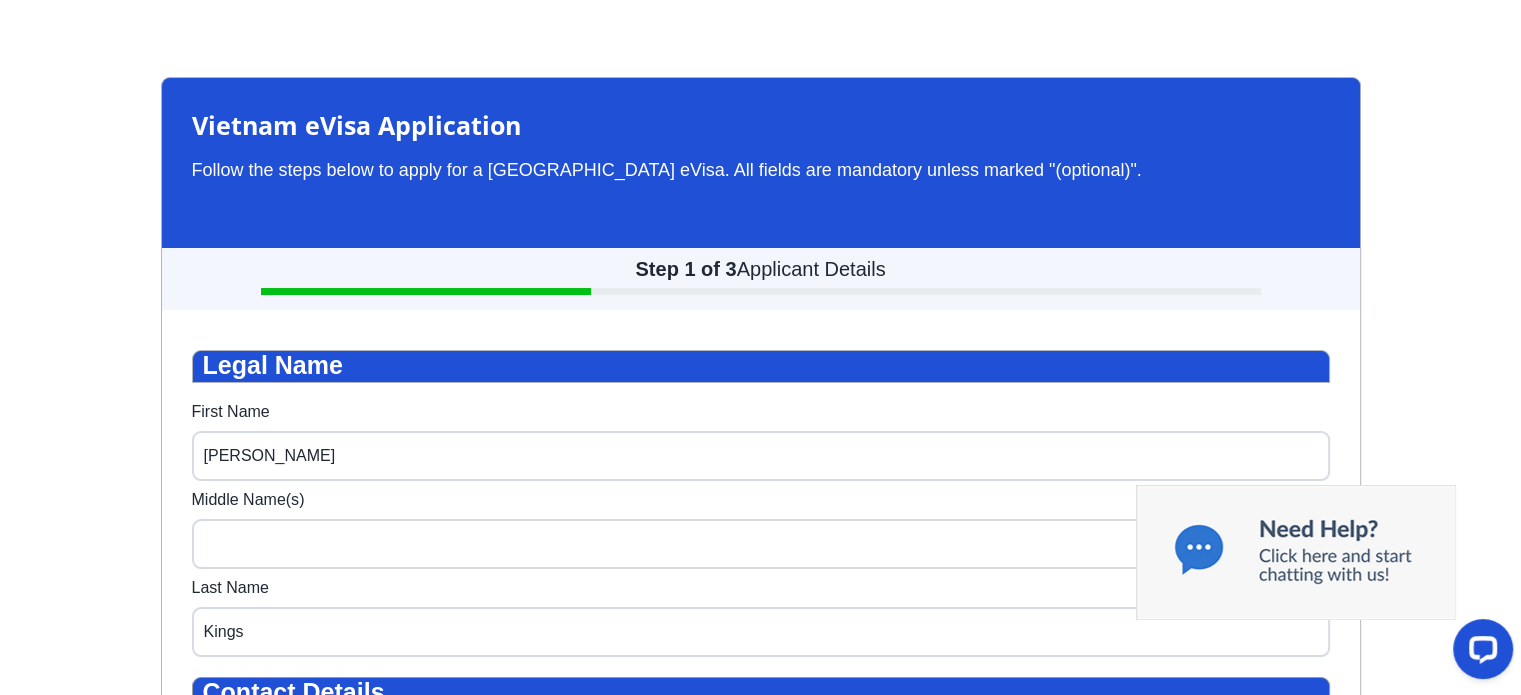 type on "[EMAIL_ADDRESS][DOMAIN_NAME]" 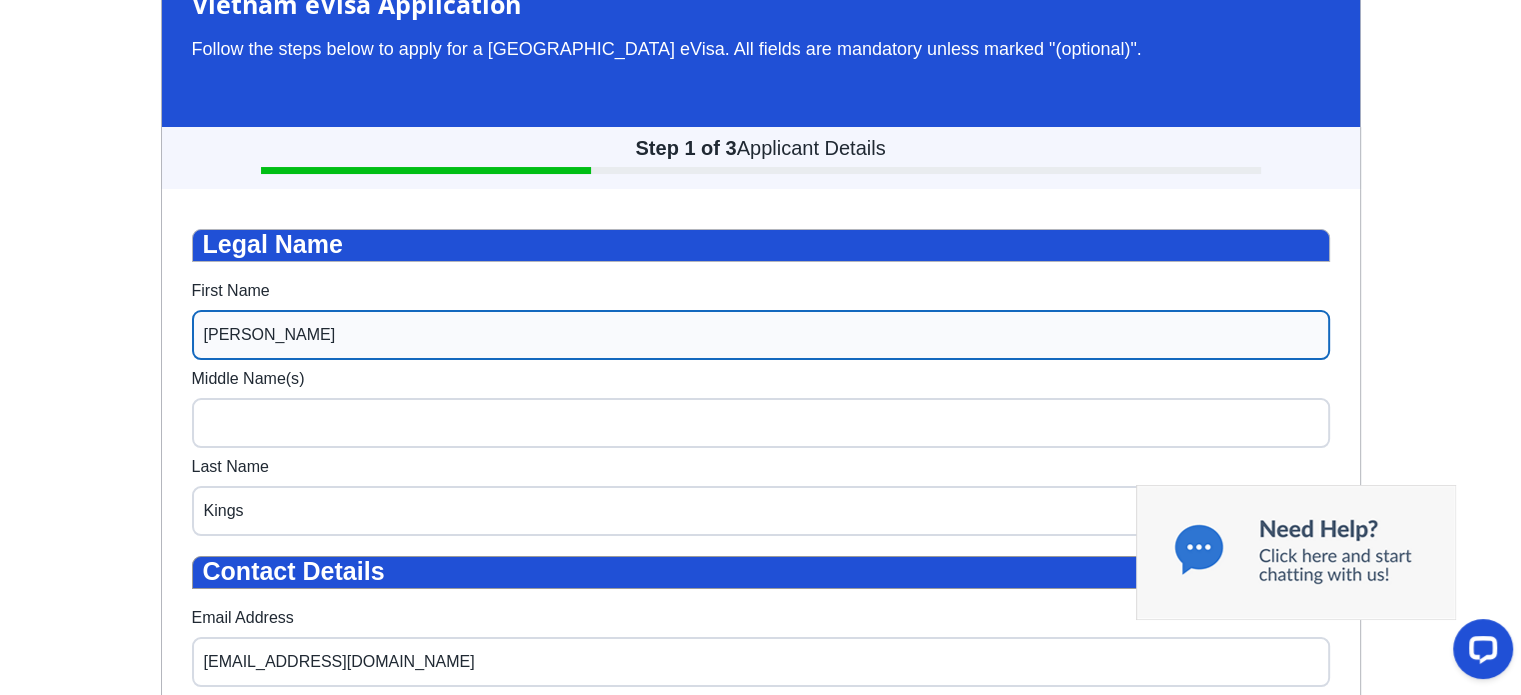 scroll, scrollTop: 175, scrollLeft: 0, axis: vertical 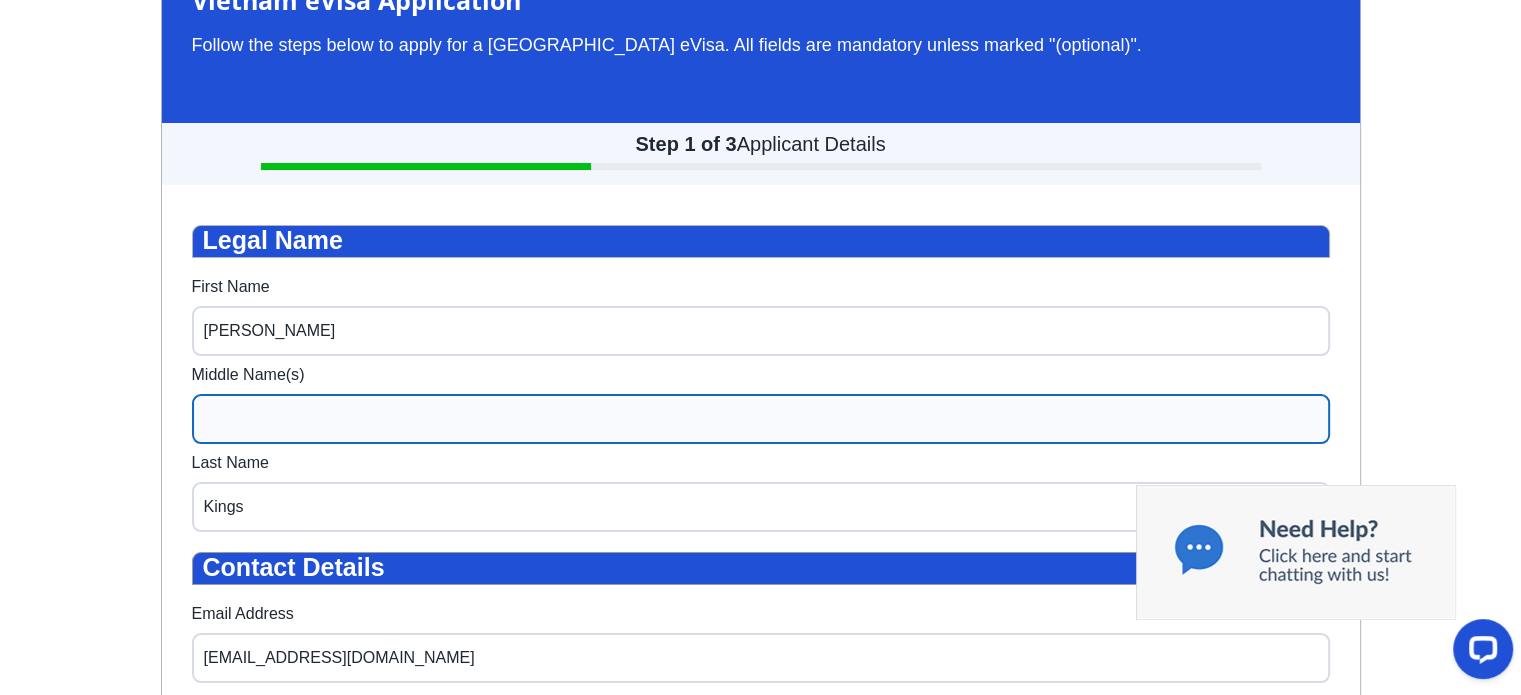 click on "Middle Name(s)" at bounding box center [761, 419] 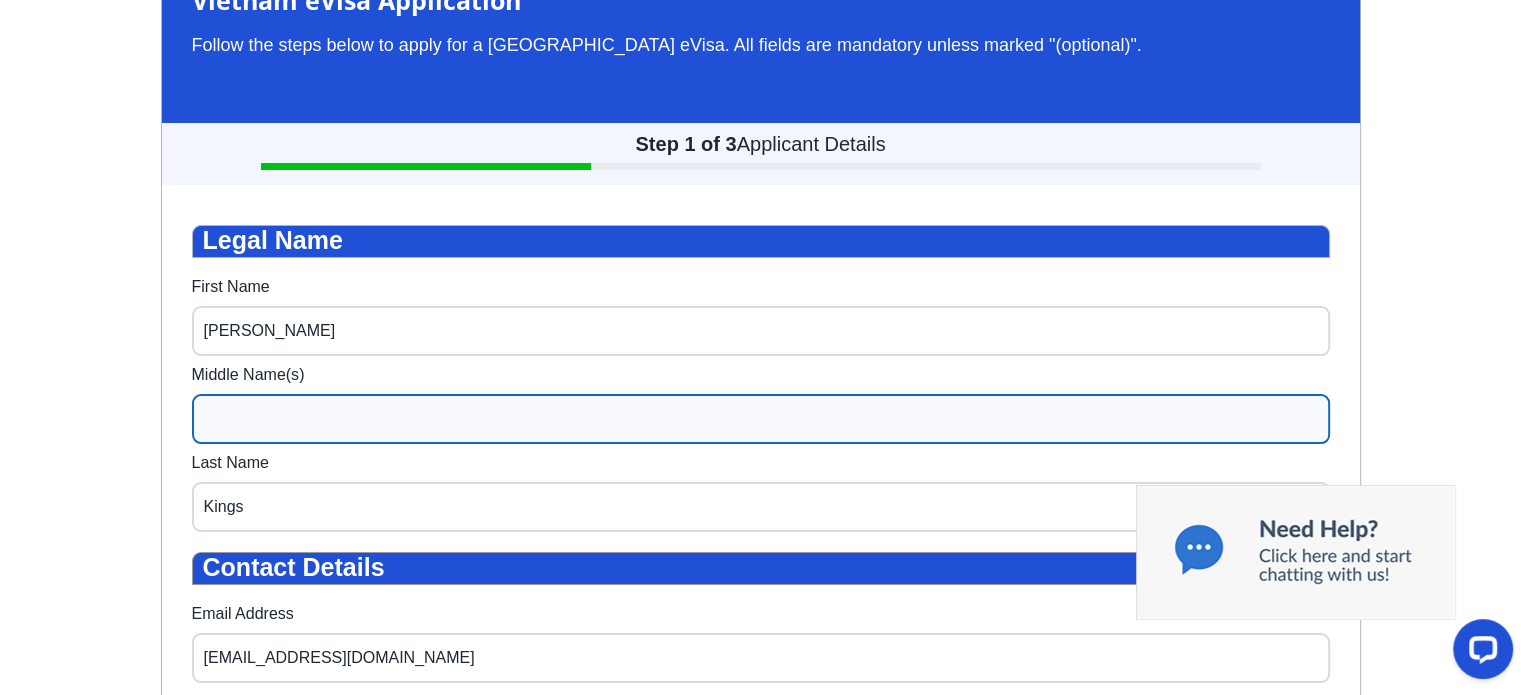 click on "Middle Name(s)" at bounding box center [761, 419] 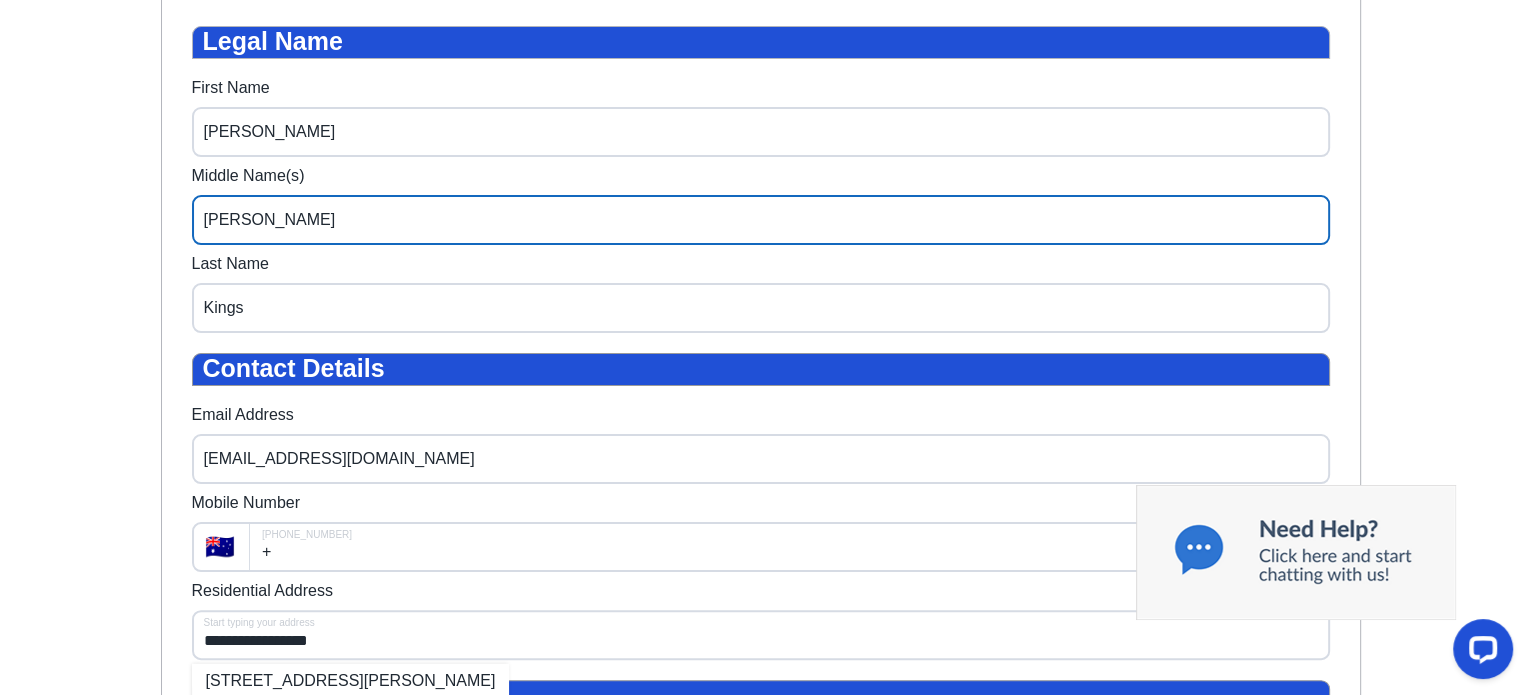 scroll, scrollTop: 375, scrollLeft: 0, axis: vertical 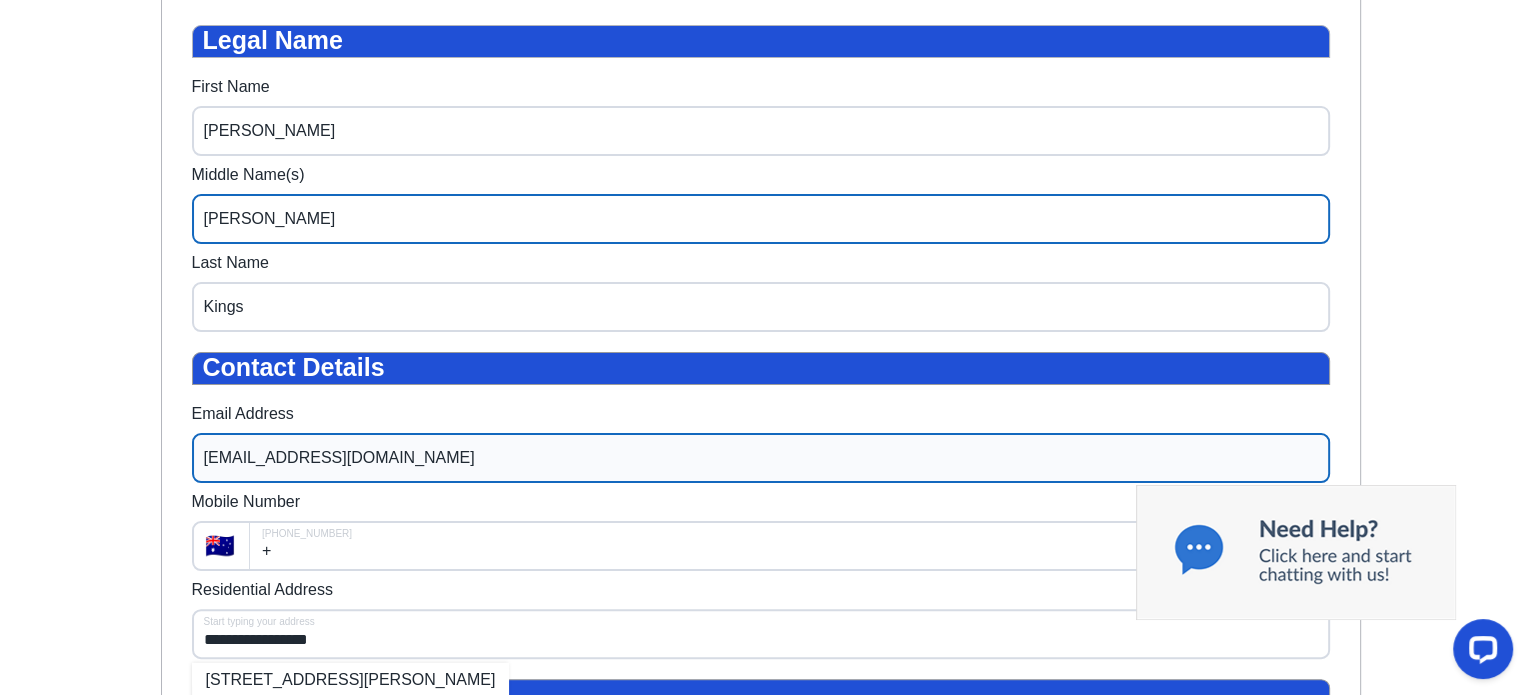 type on "Faye" 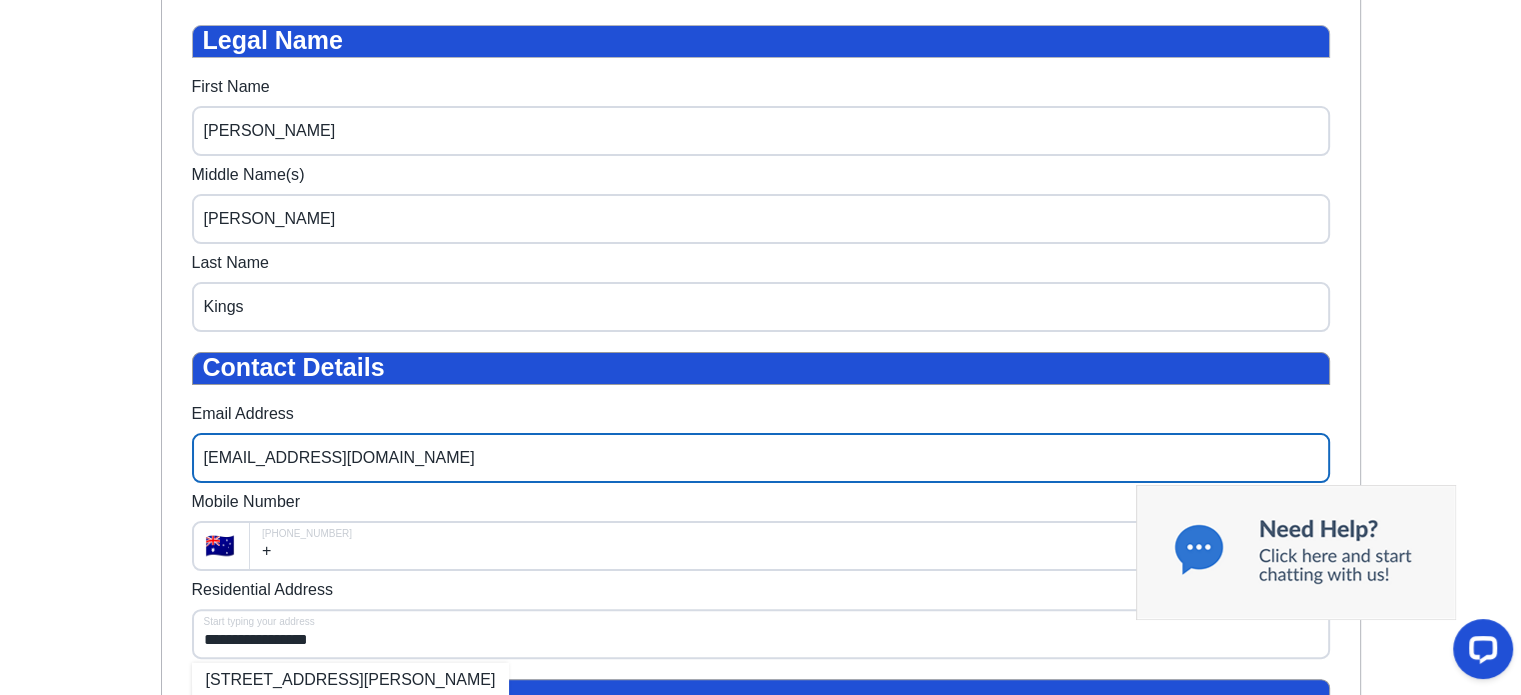 drag, startPoint x: 392, startPoint y: 471, endPoint x: 180, endPoint y: 437, distance: 214.7091 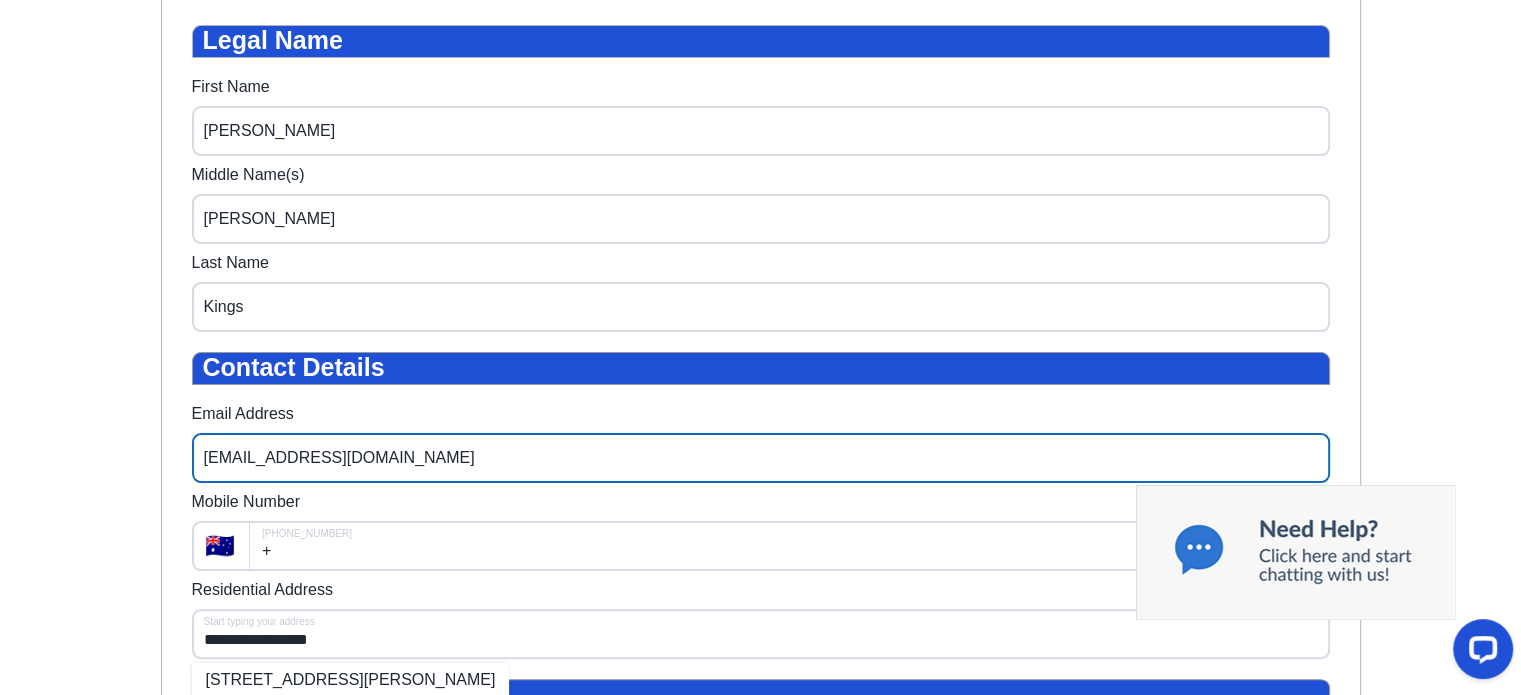 click on "**********" at bounding box center [761, 541] 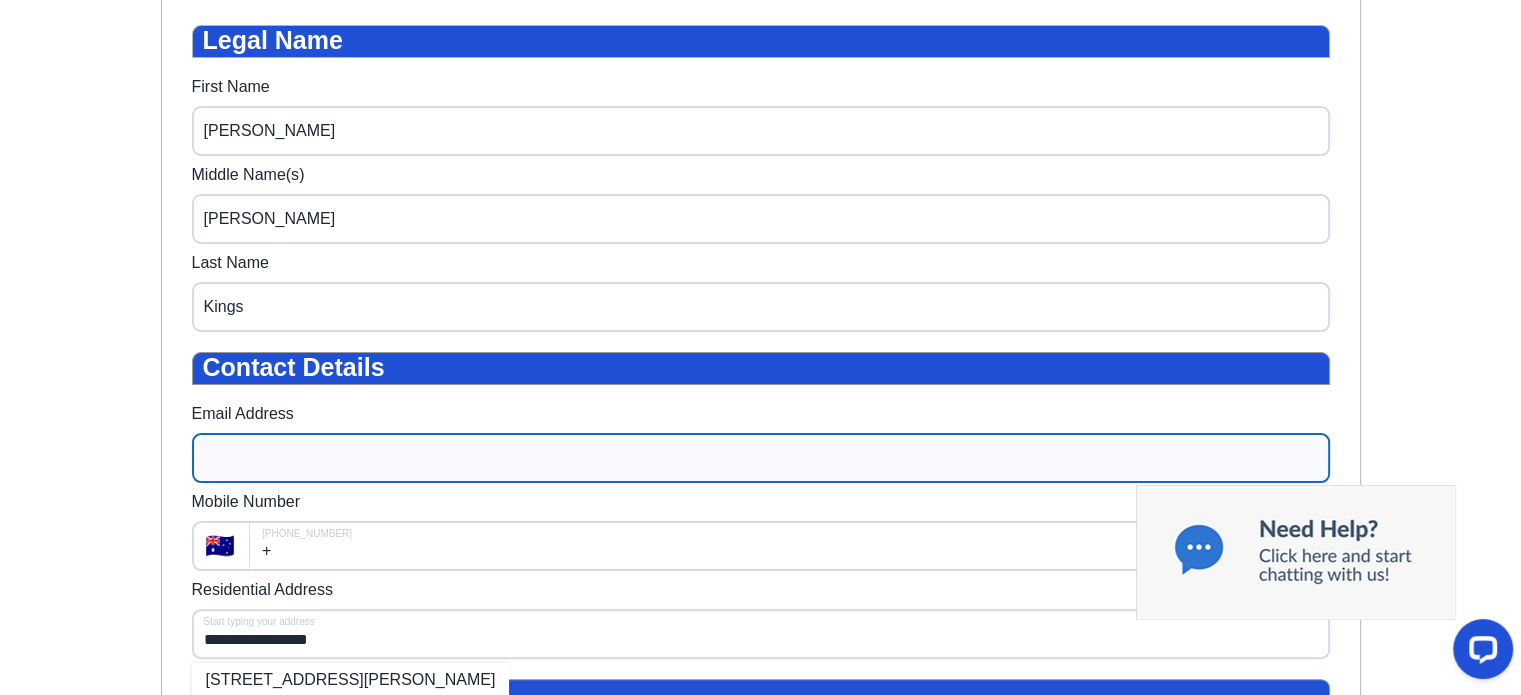 click on "Email Address" at bounding box center [761, 458] 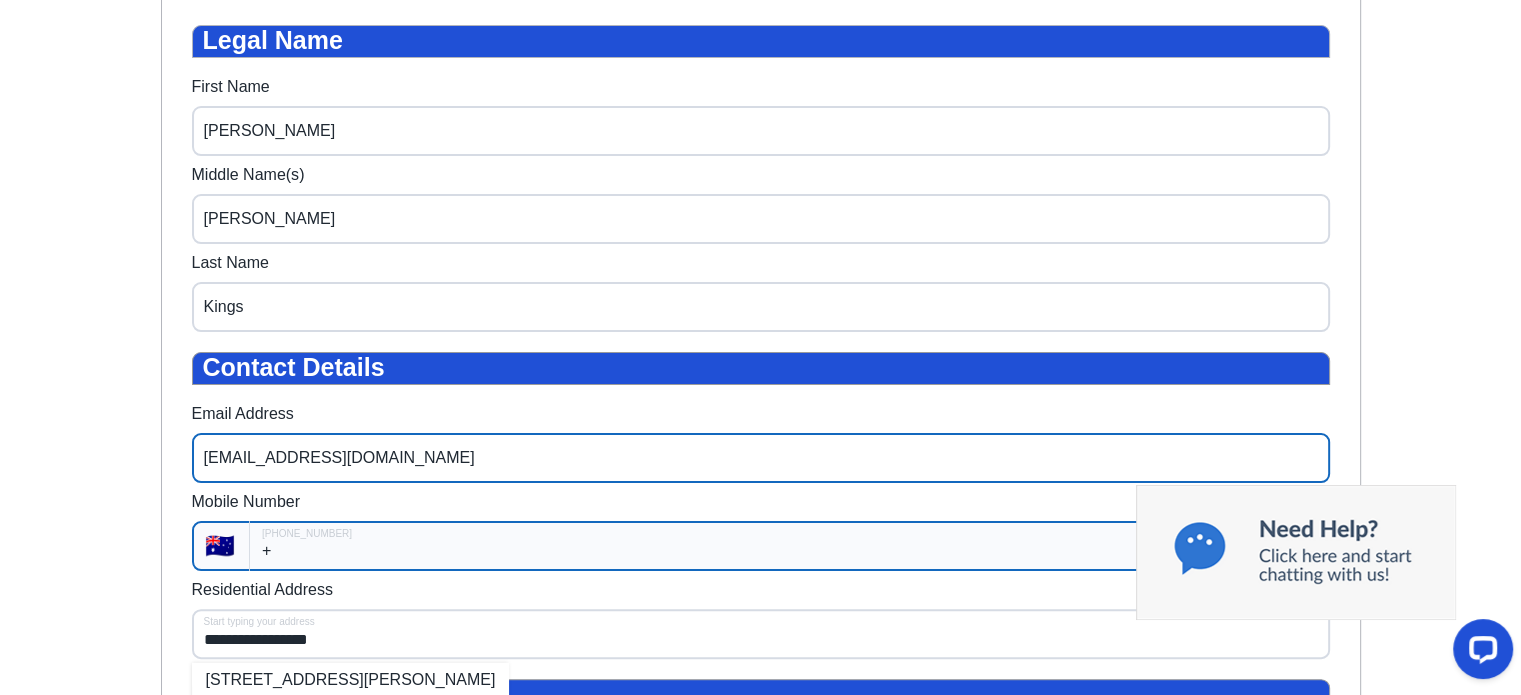 type on "mdrfkings@gmail.com" 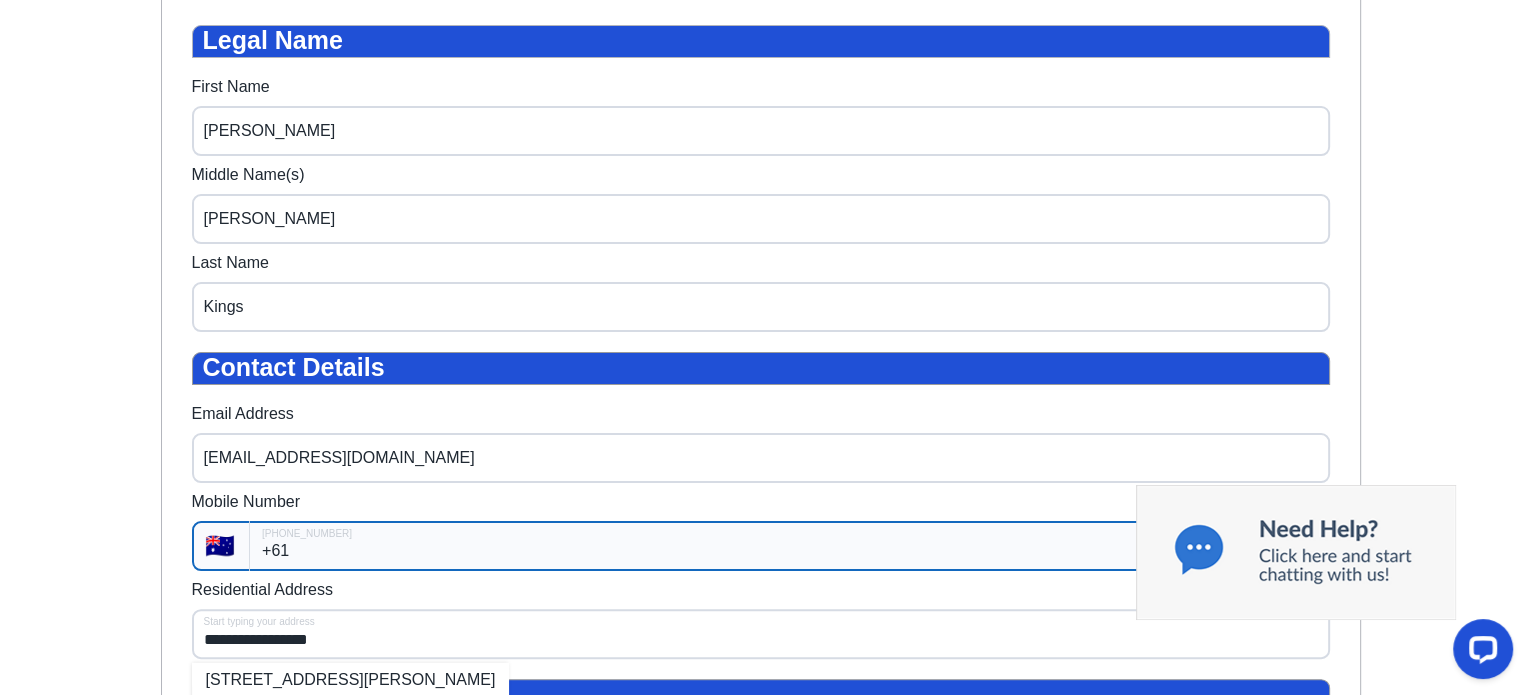 click on "+61" at bounding box center [789, 546] 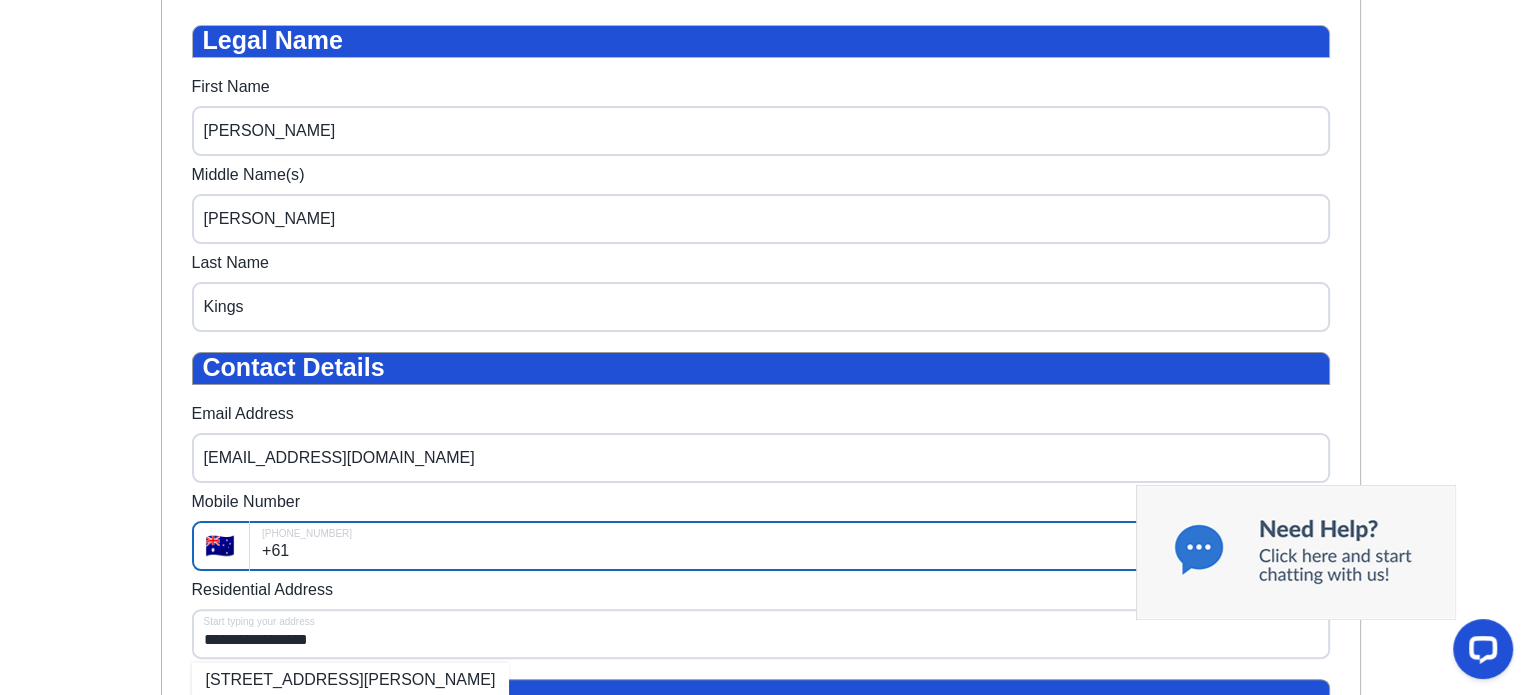 type on "+61 414 342 527" 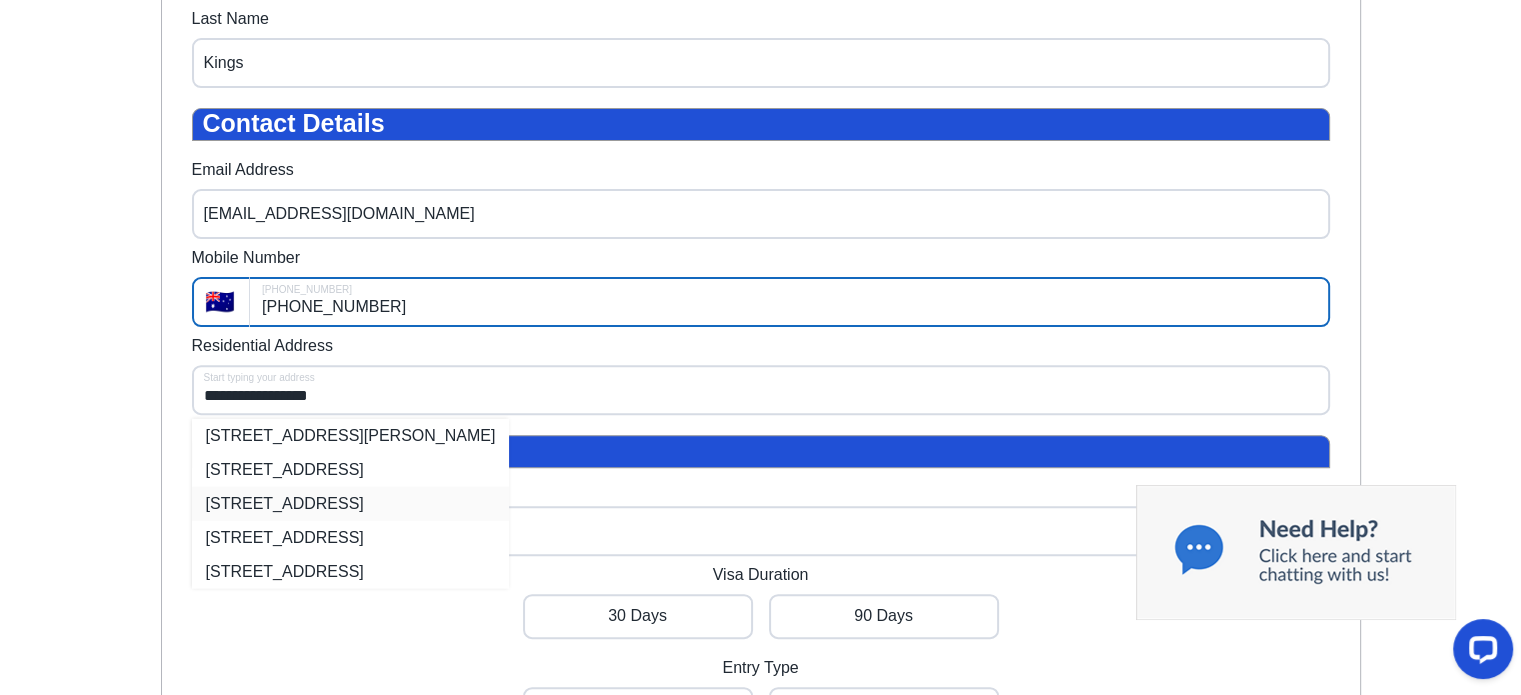 scroll, scrollTop: 624, scrollLeft: 0, axis: vertical 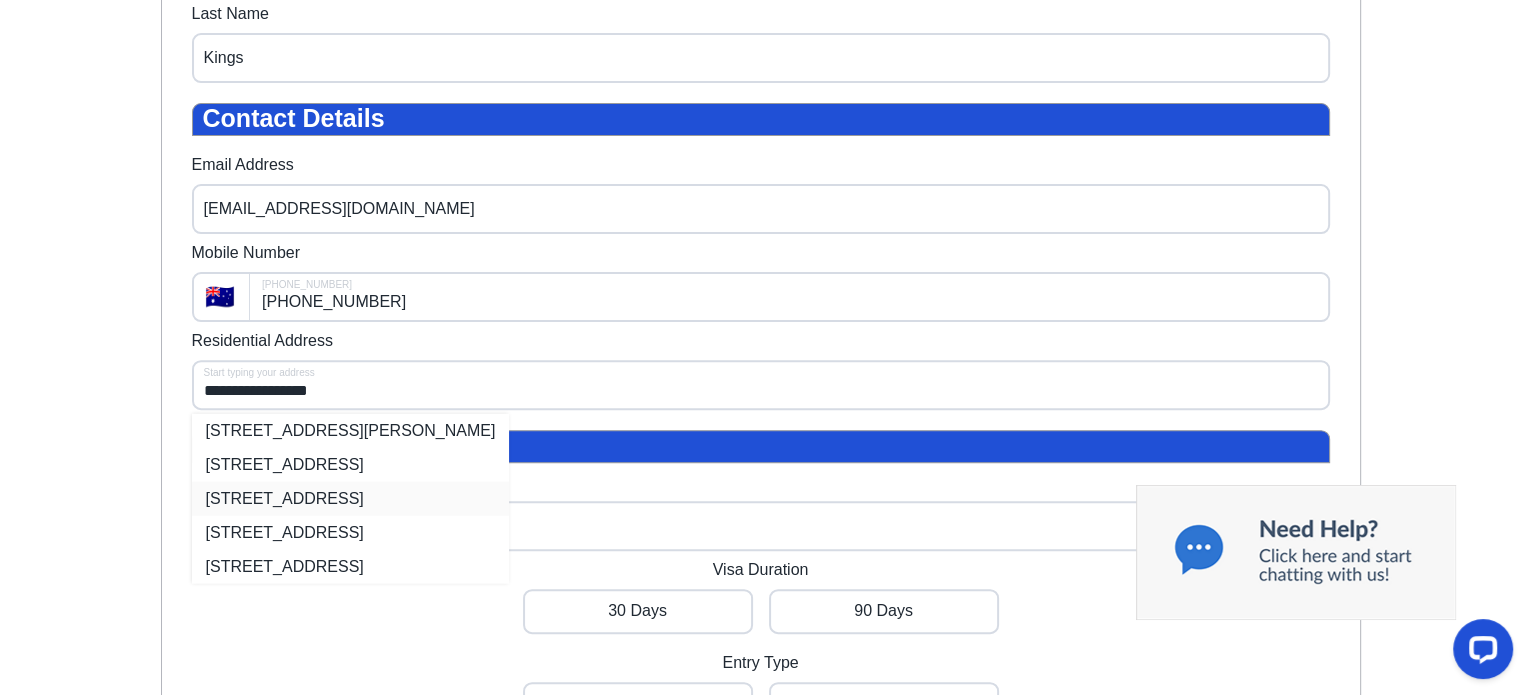 click on "29 Hillside Drive, Berkeley Vale NSW, Australia" at bounding box center [351, 498] 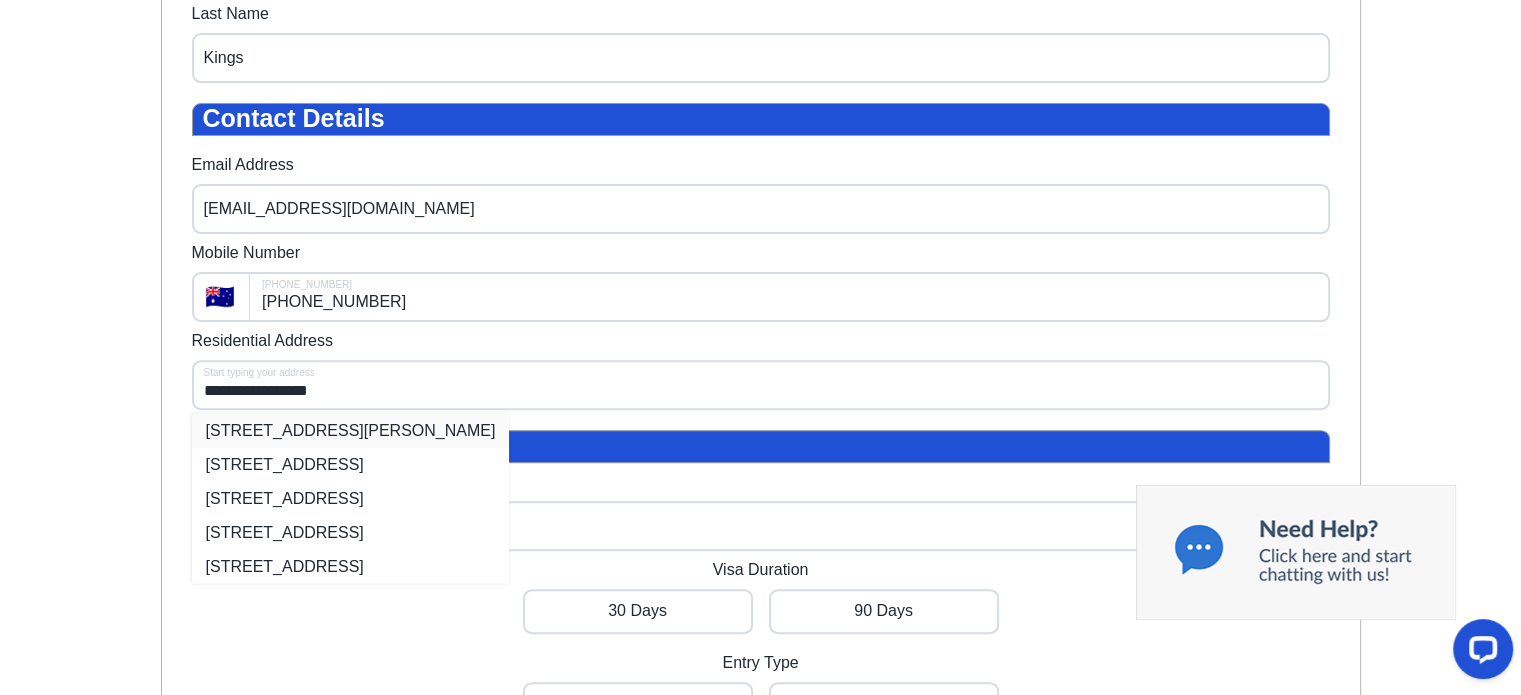 type on "**********" 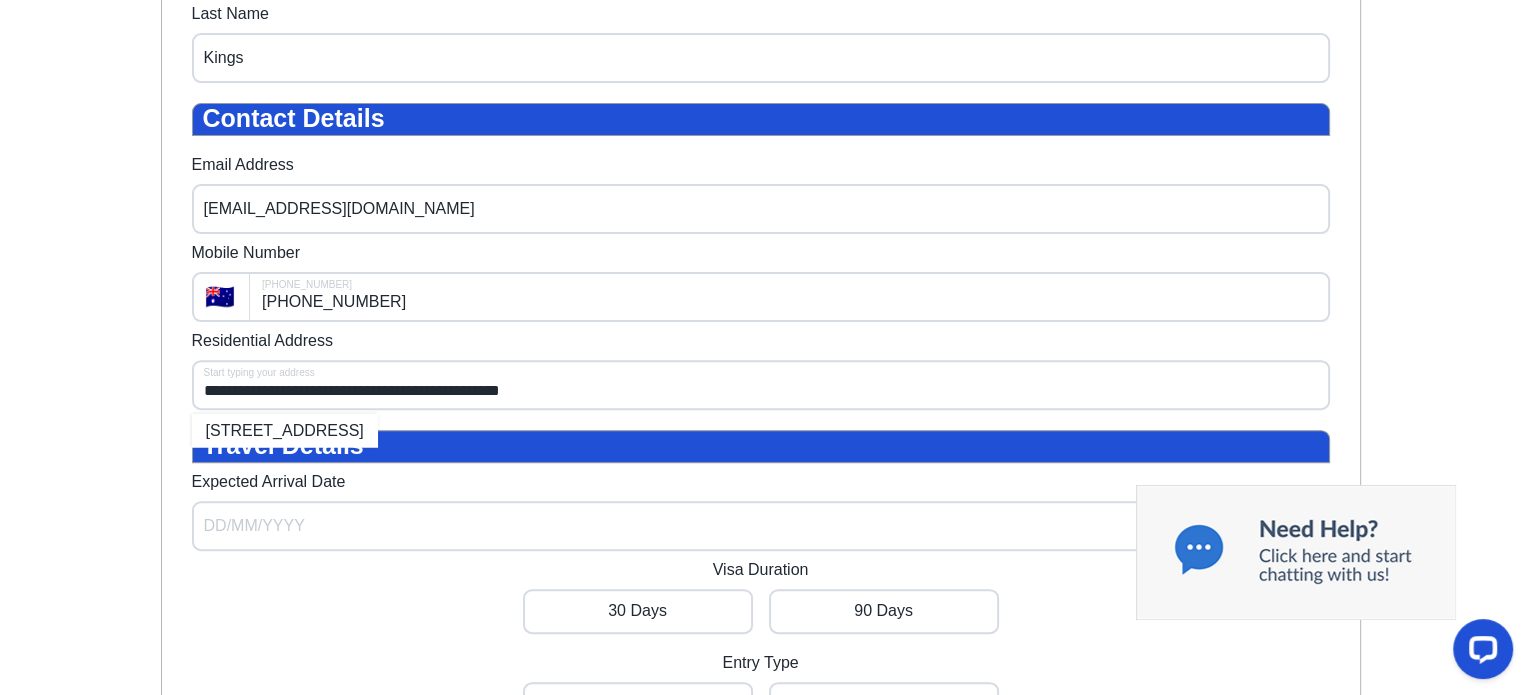 click on "**********" at bounding box center (760, 195) 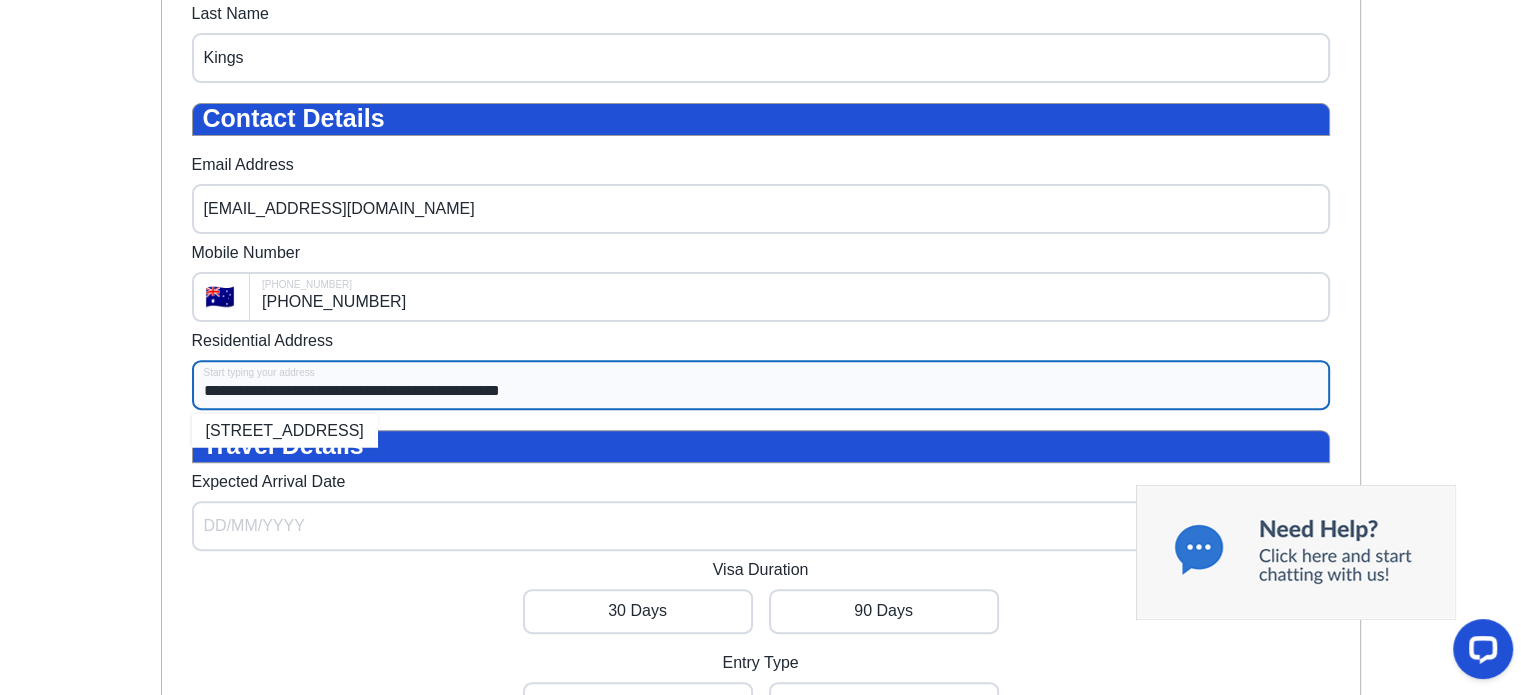 click on "**********" at bounding box center [761, 385] 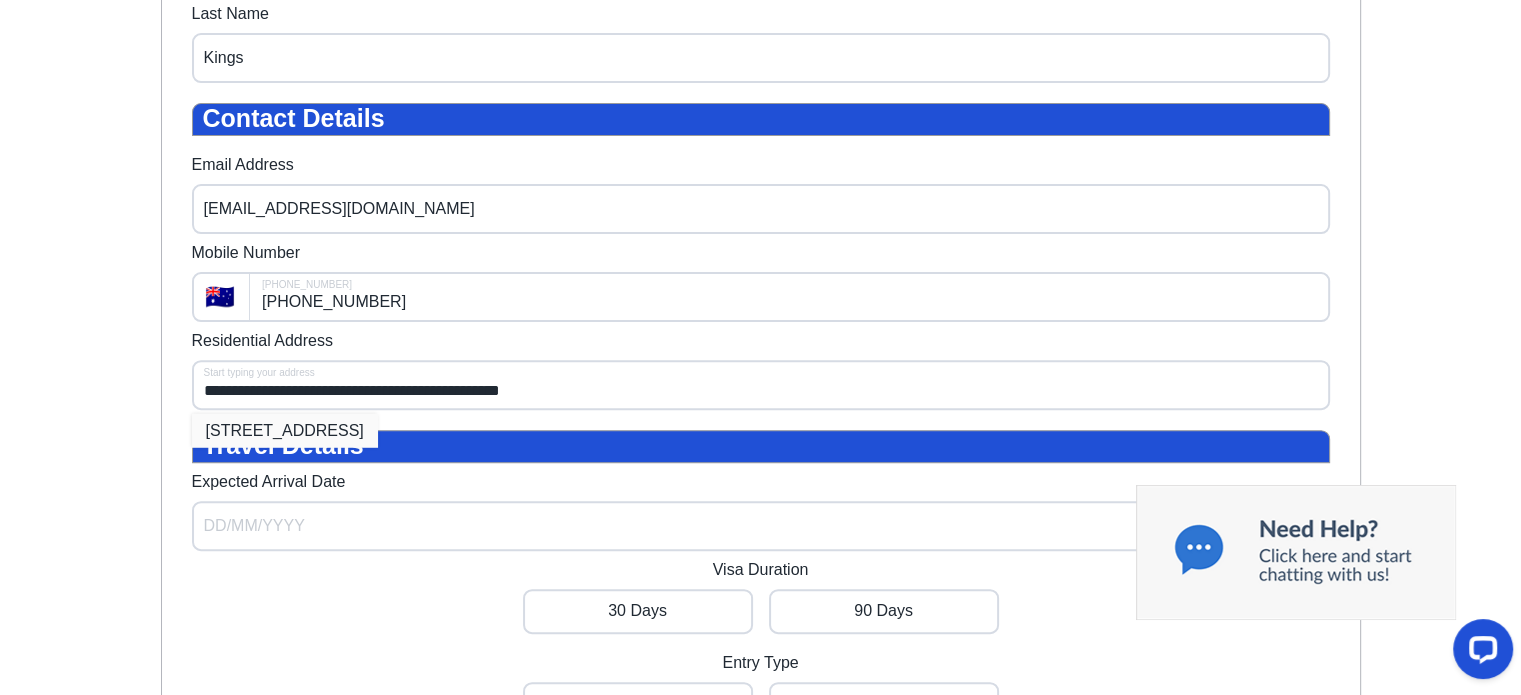 click on "29 Hillside Dr, Berkeley Vale NSW 2261, Australia" at bounding box center (285, 430) 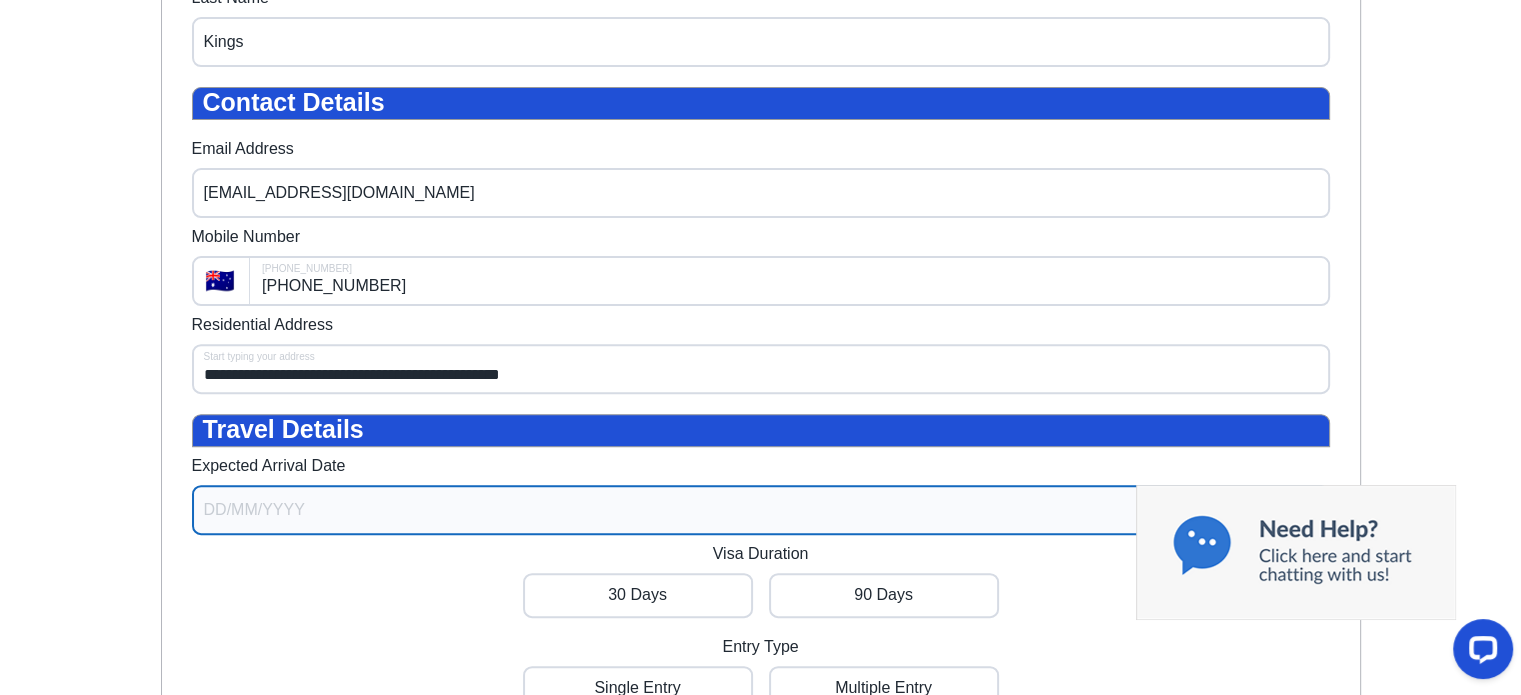scroll, scrollTop: 650, scrollLeft: 0, axis: vertical 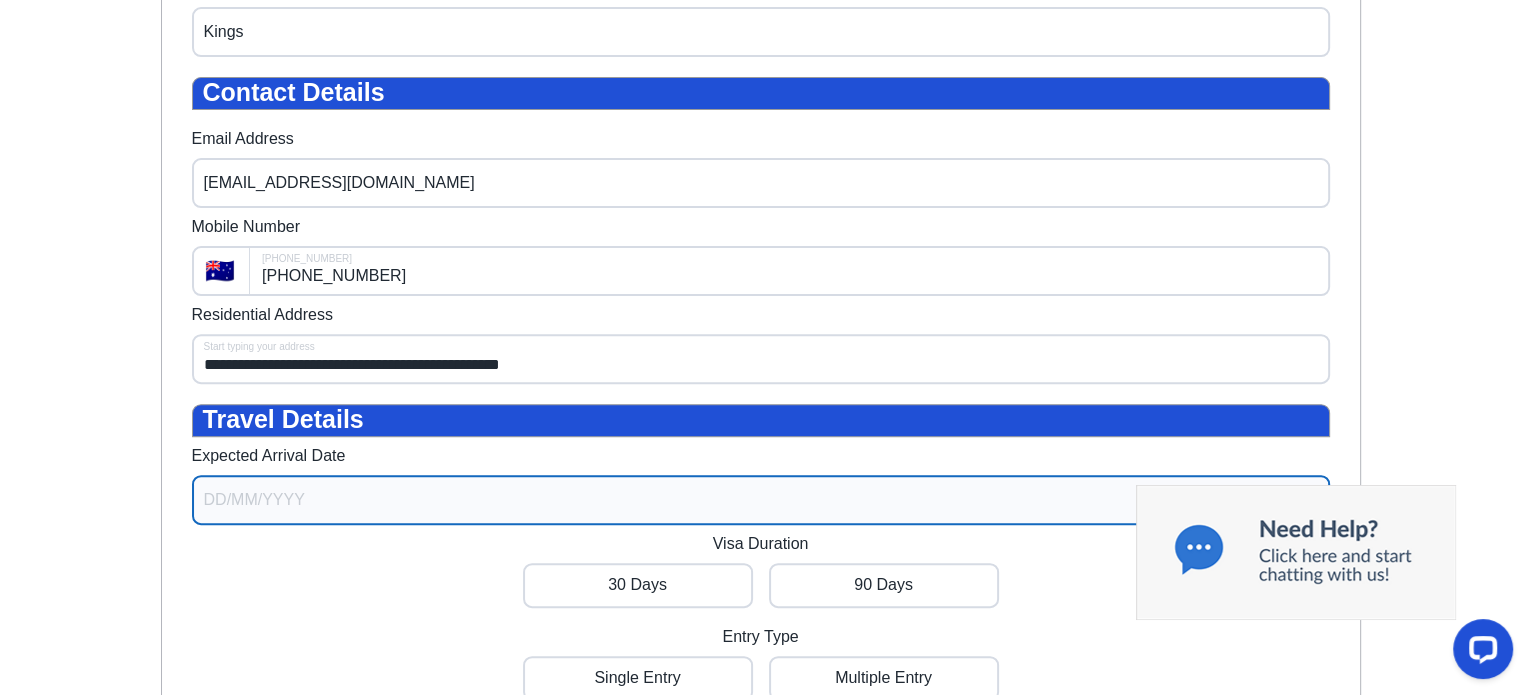 click on "Expected Arrival Date" at bounding box center [761, 500] 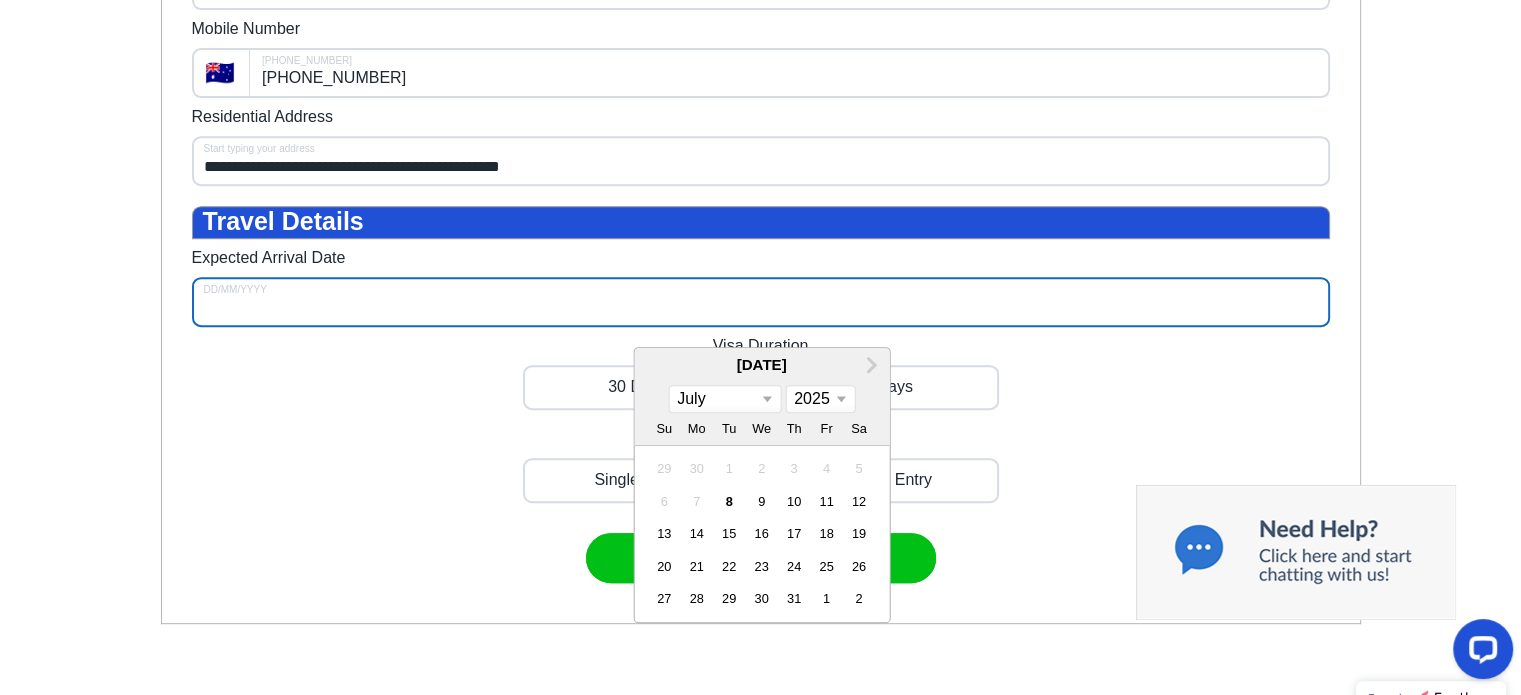 scroll, scrollTop: 850, scrollLeft: 0, axis: vertical 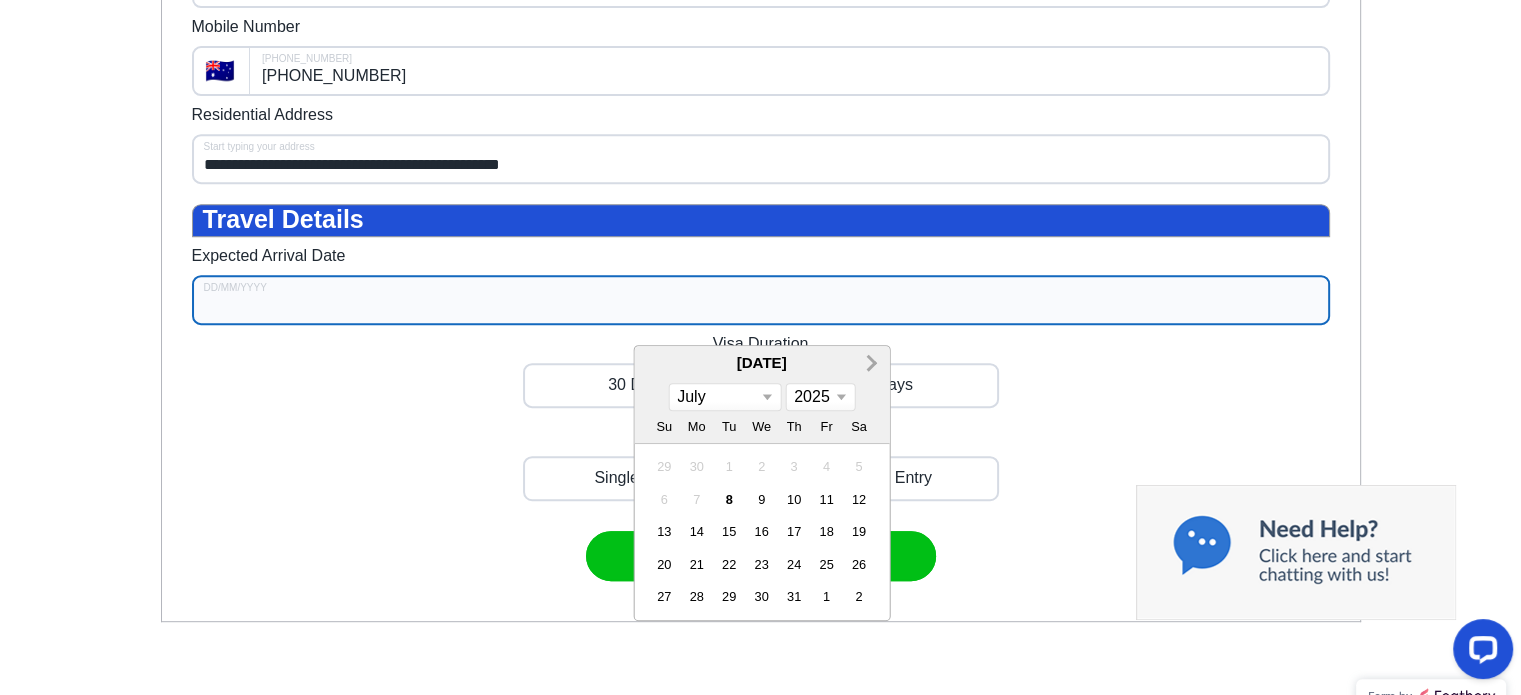 click on "Next Month" at bounding box center (869, 362) 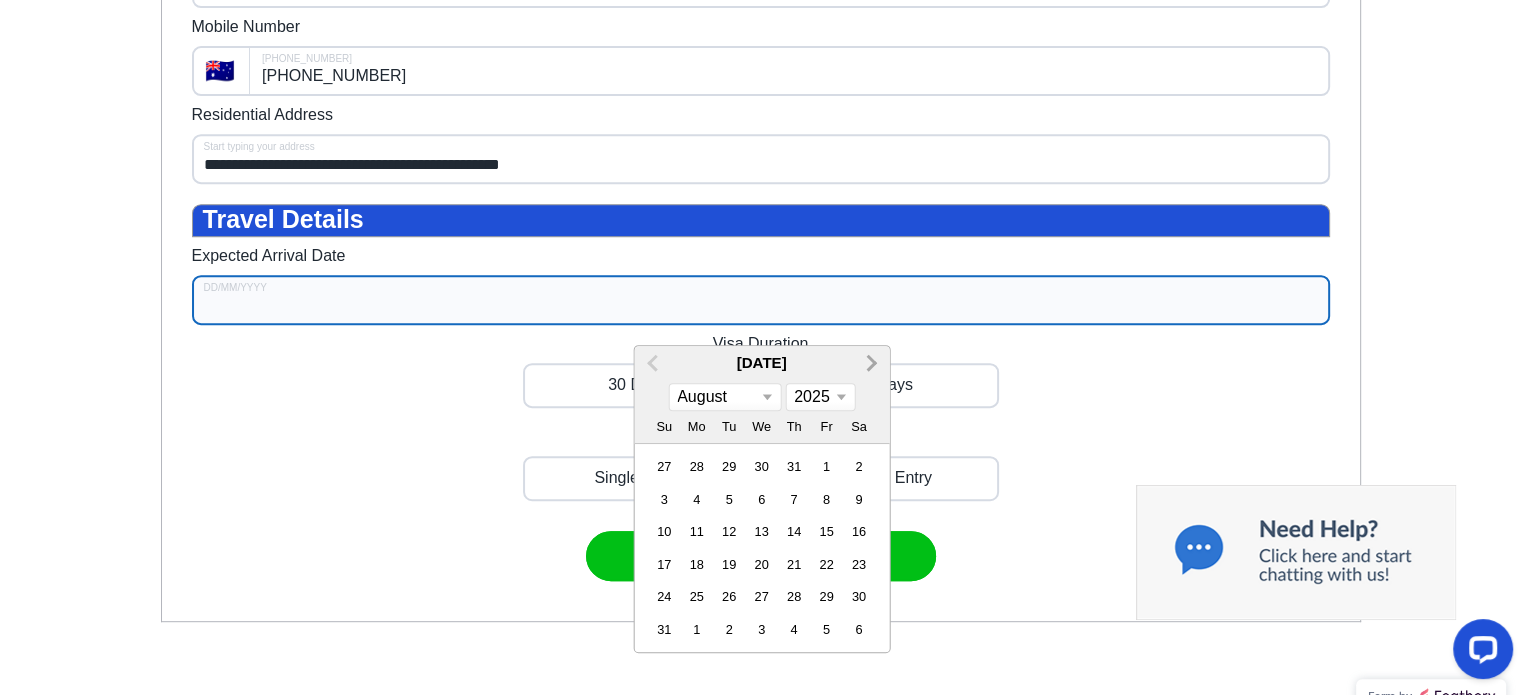 click on "Next Month" at bounding box center (869, 362) 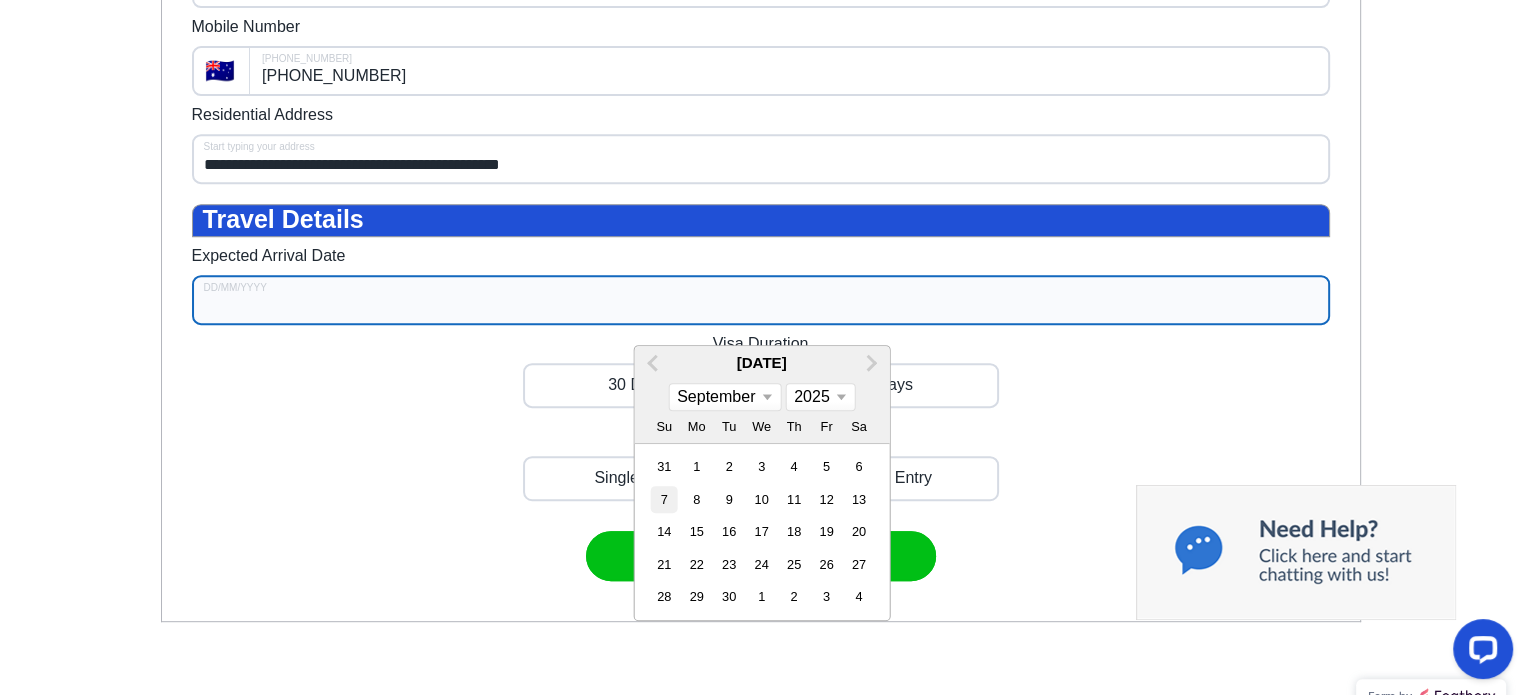 click on "7" at bounding box center (664, 499) 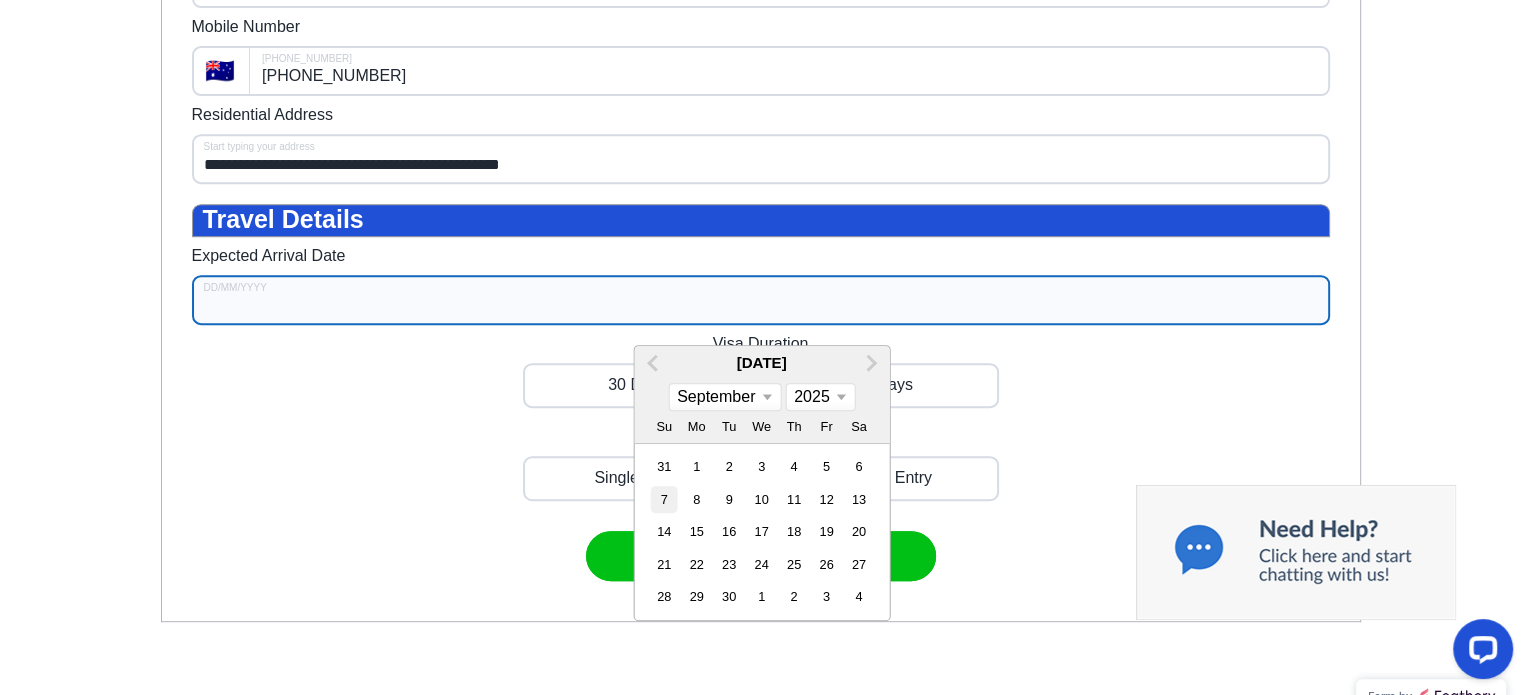 type on "07/09/2025" 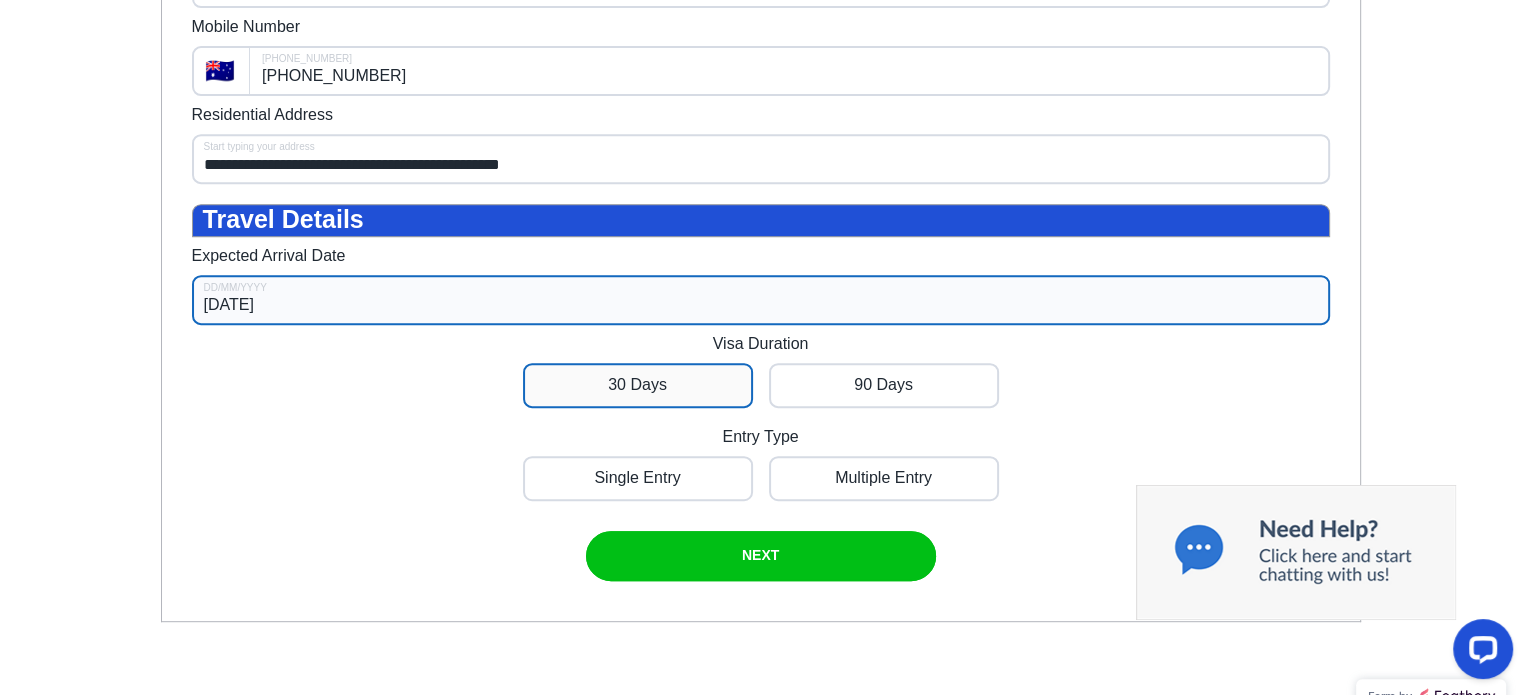click at bounding box center [638, 385] 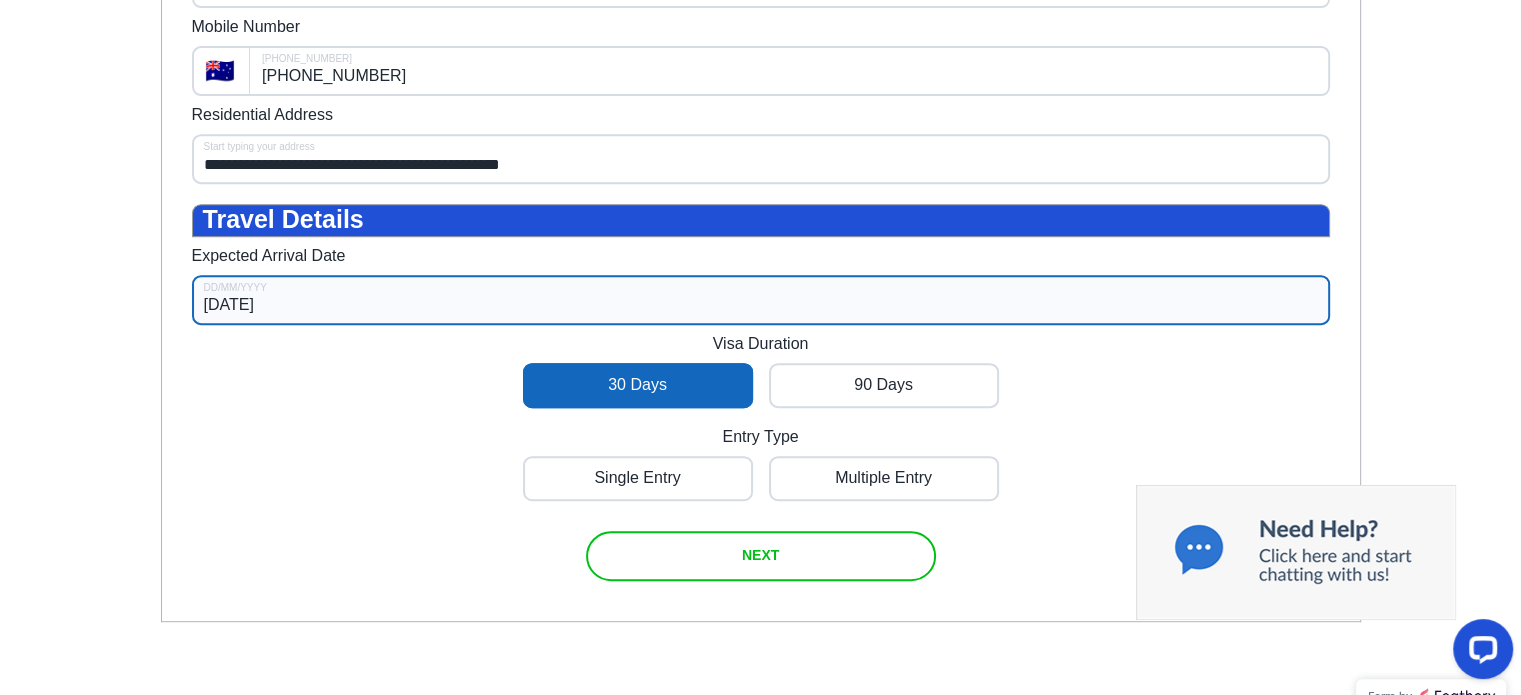 click at bounding box center (761, 556) 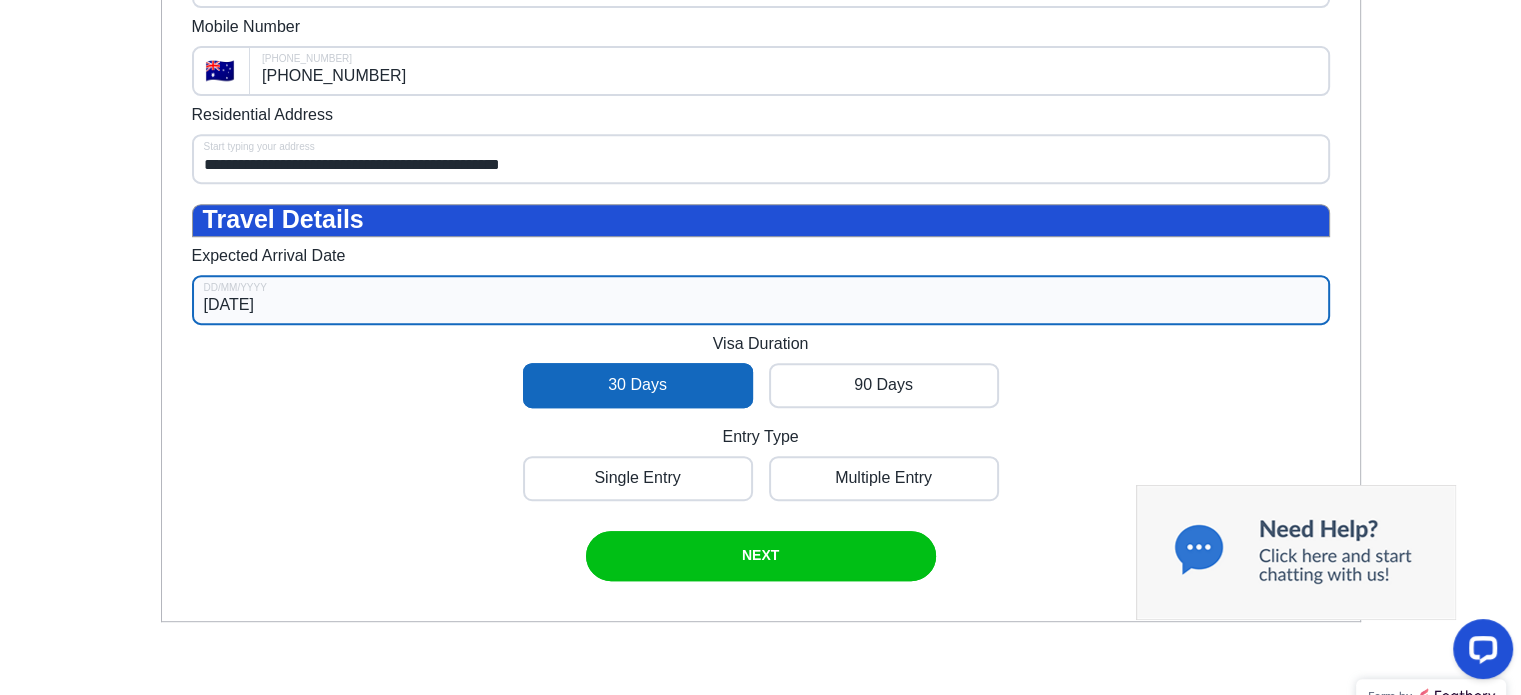 click on "**********" at bounding box center [761, 65] 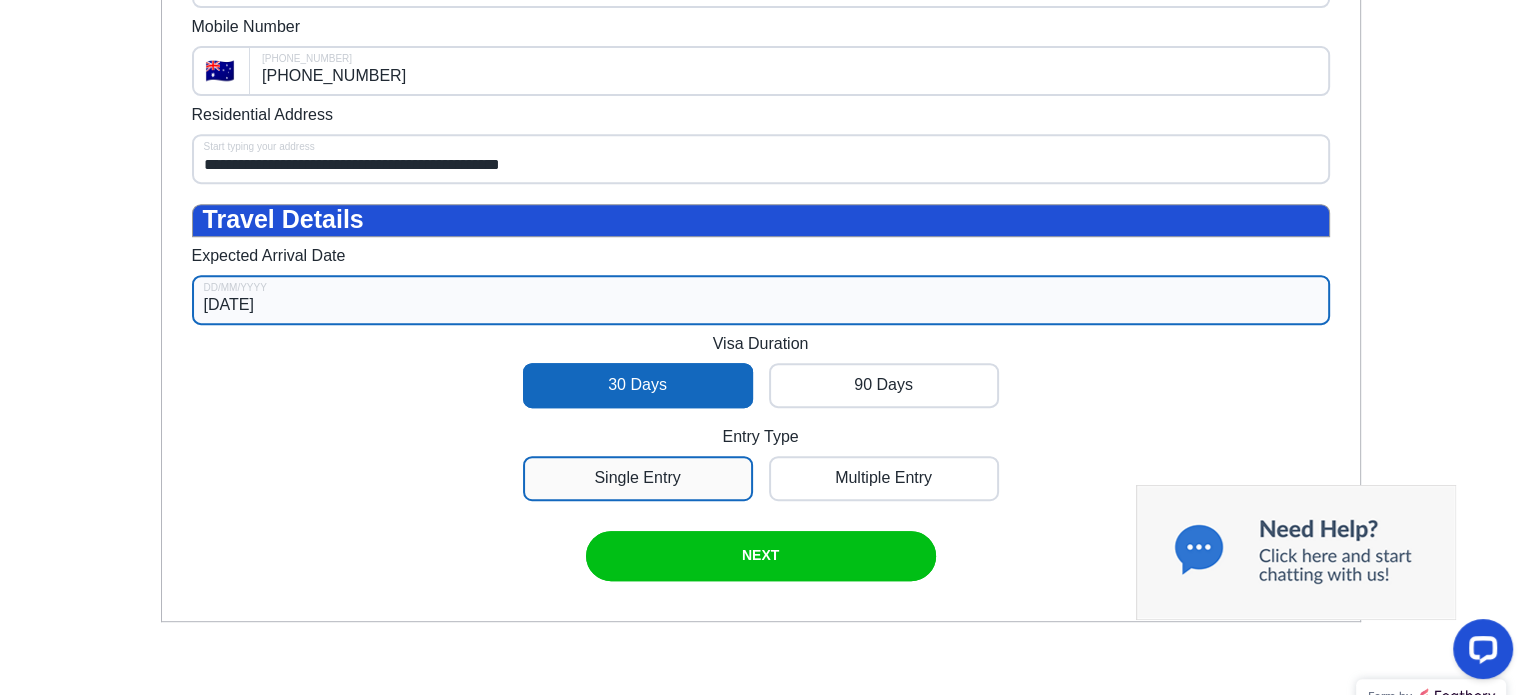 click at bounding box center [638, 478] 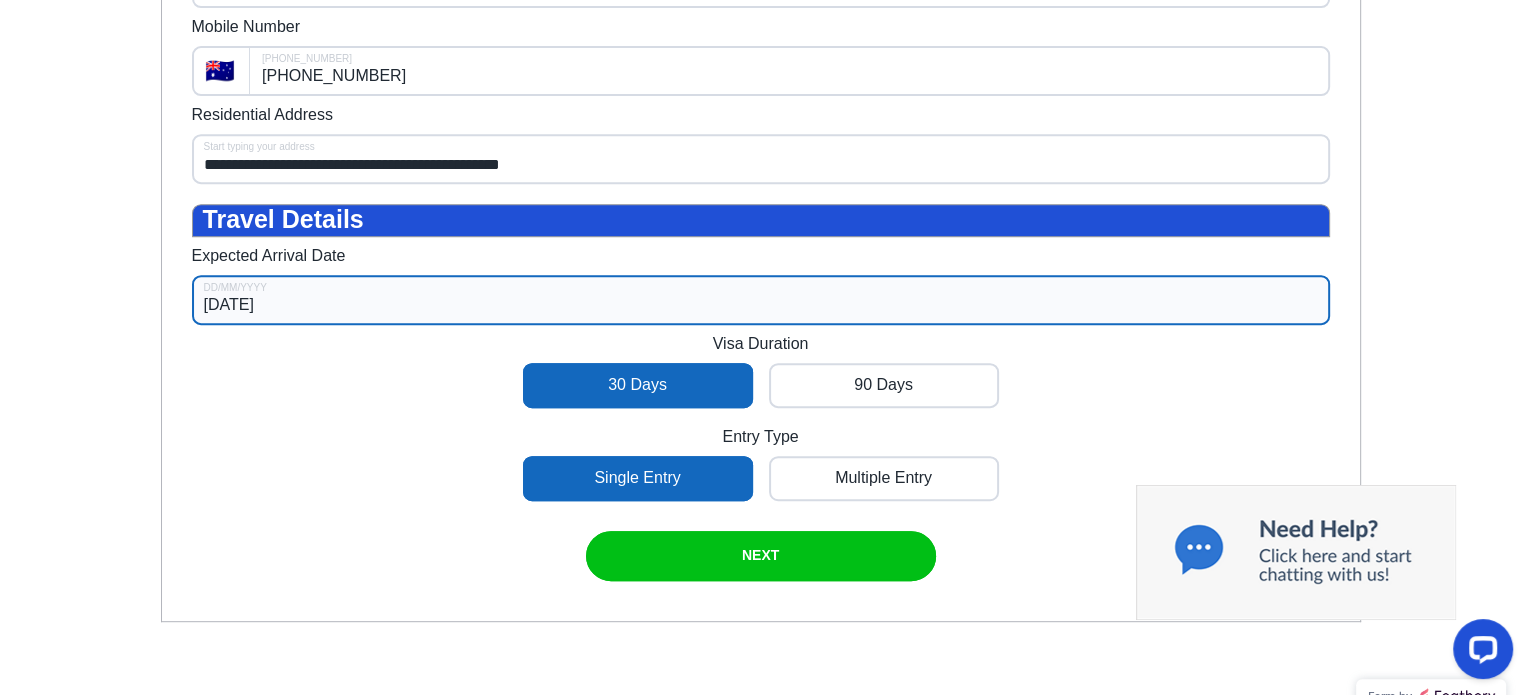 click at bounding box center (638, 385) 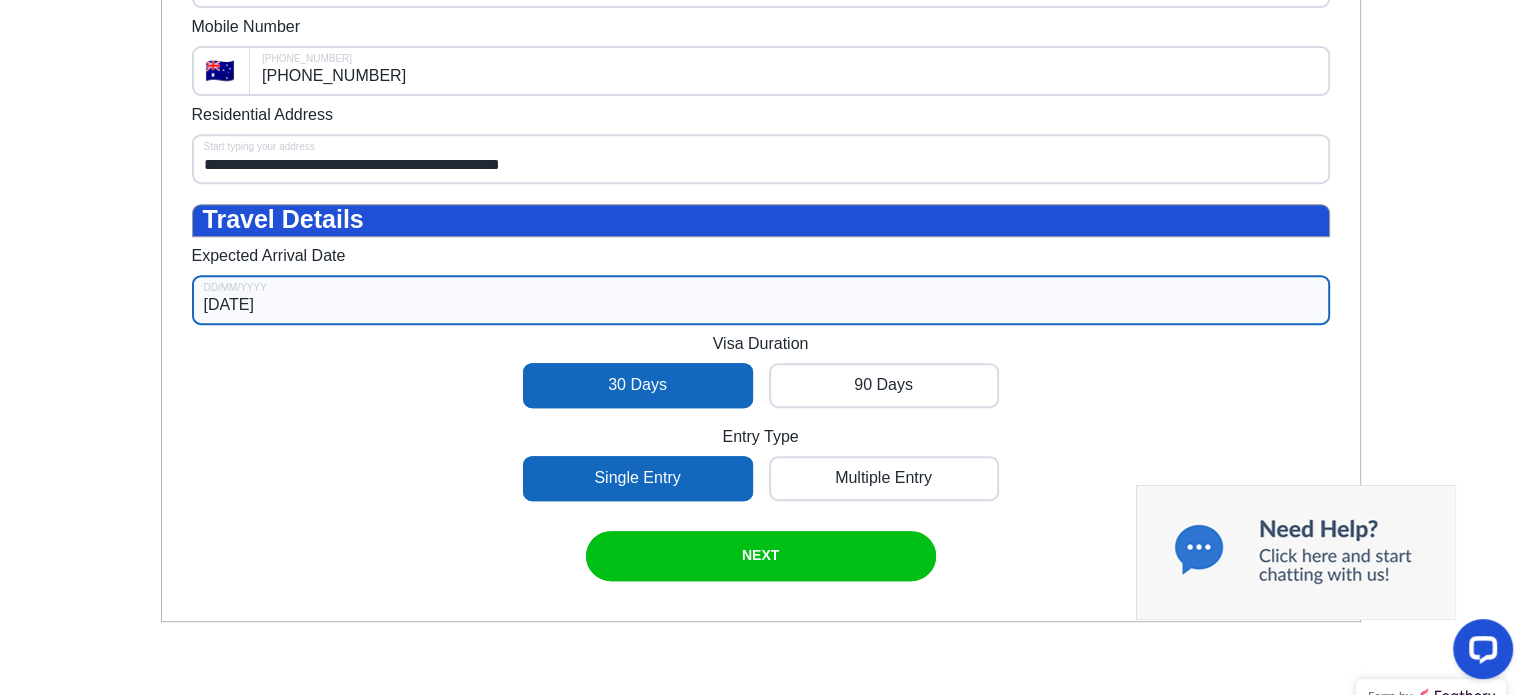 click on "**********" at bounding box center (761, 65) 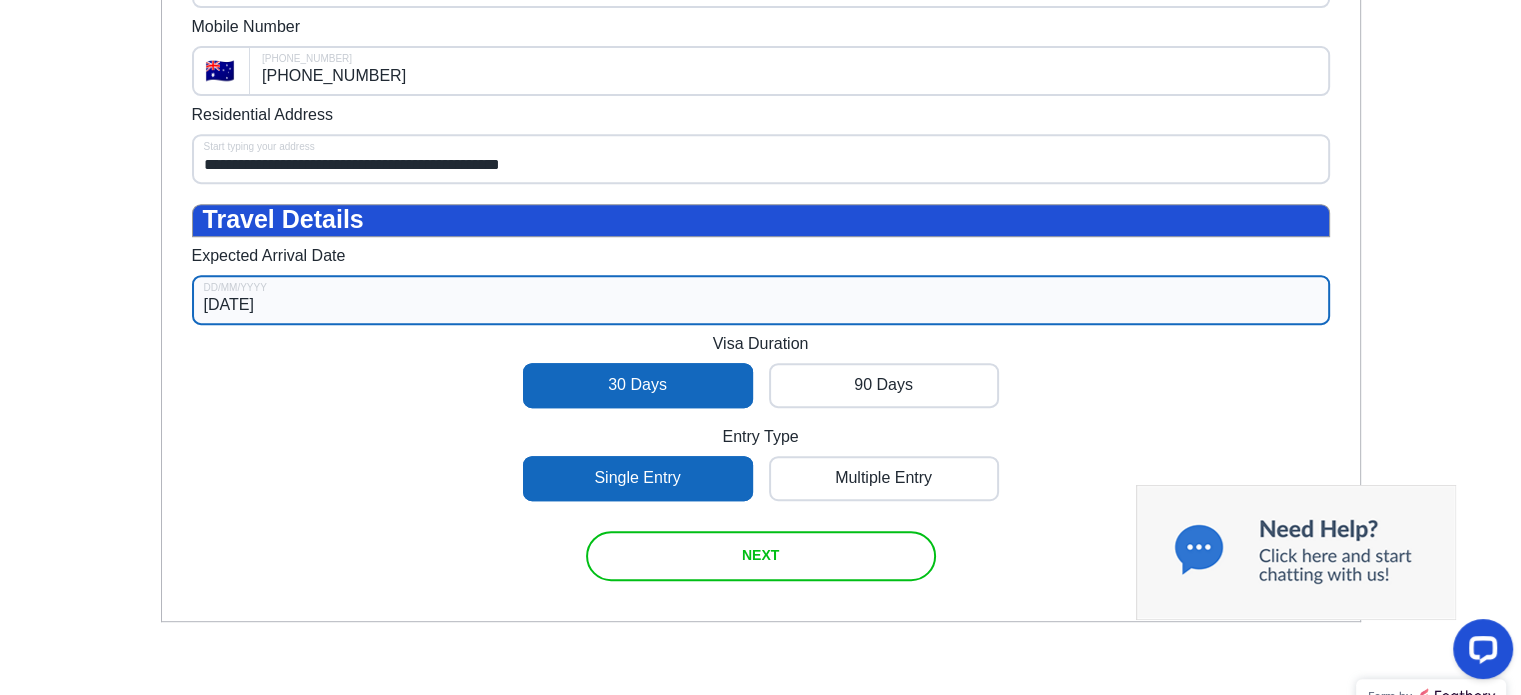 click at bounding box center (761, 556) 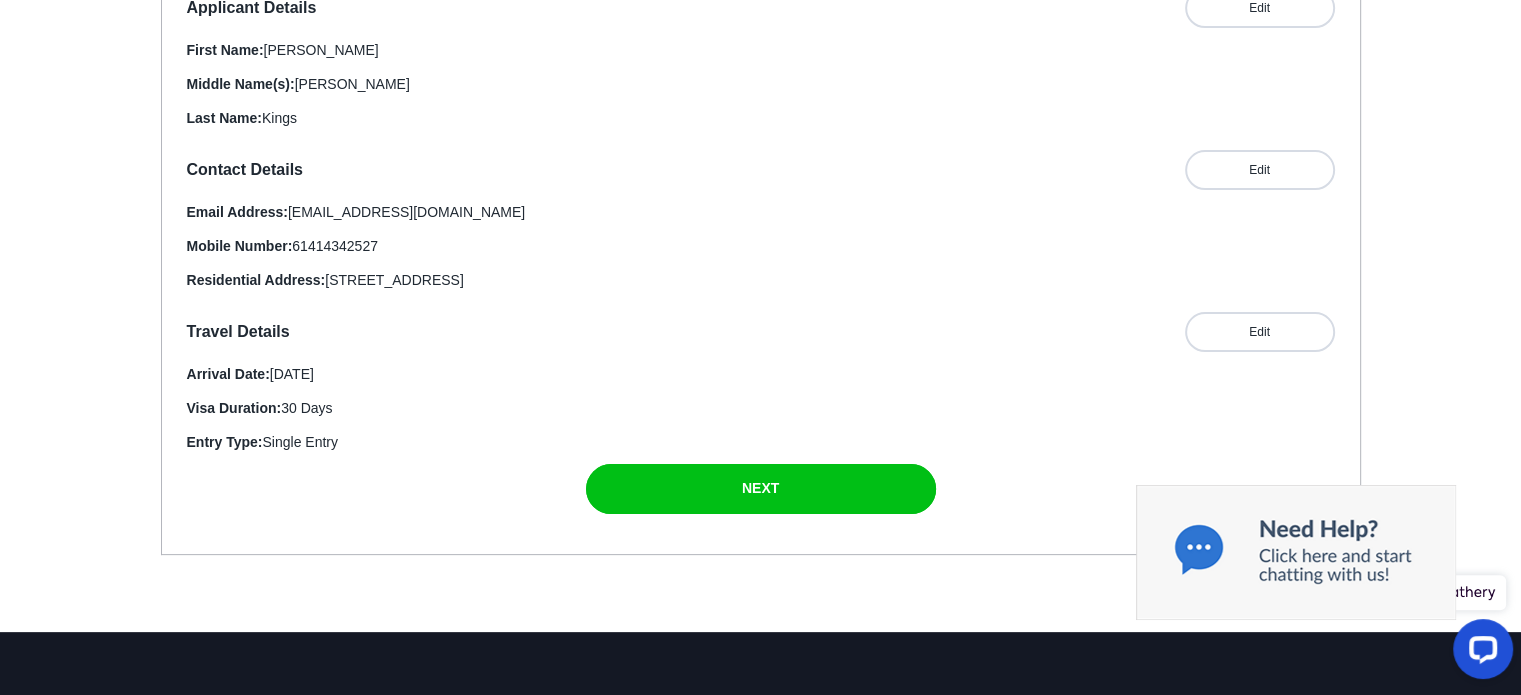 scroll, scrollTop: 435, scrollLeft: 0, axis: vertical 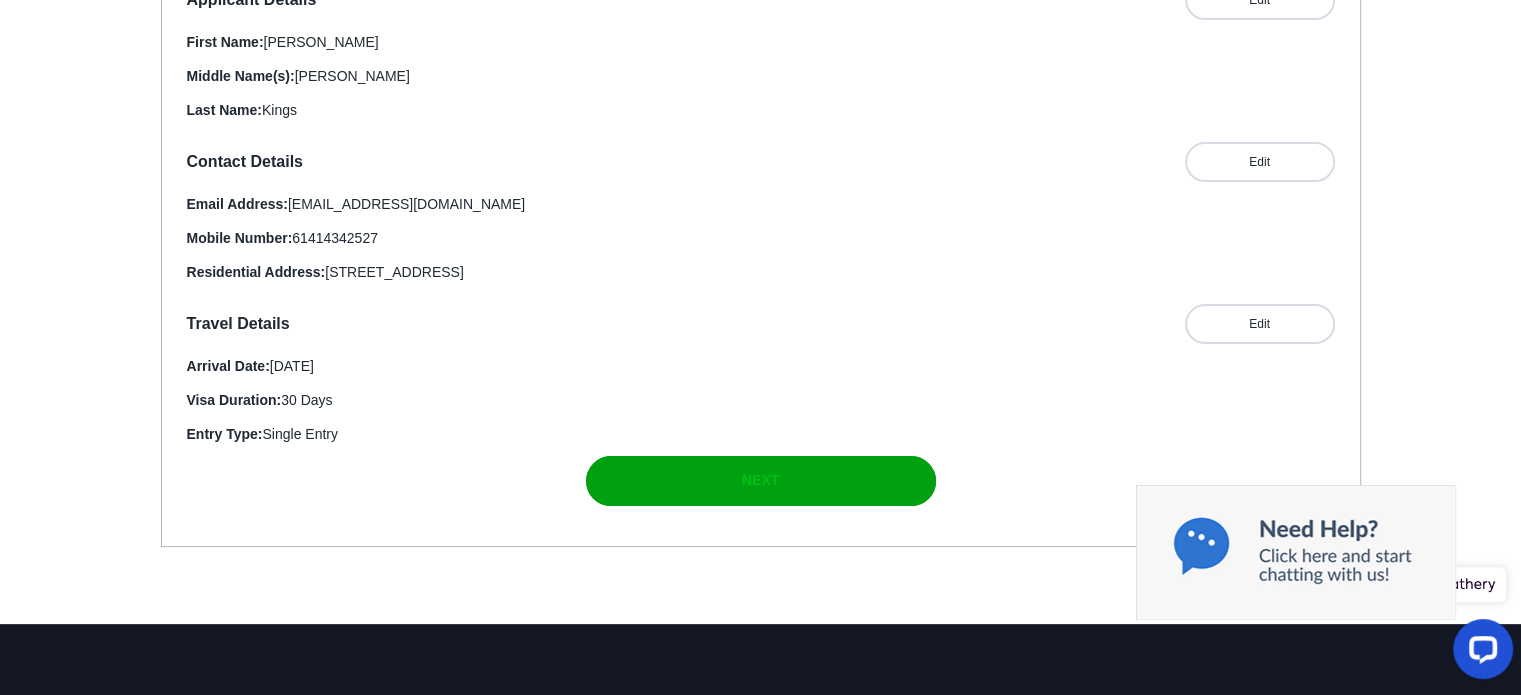 click at bounding box center (761, 481) 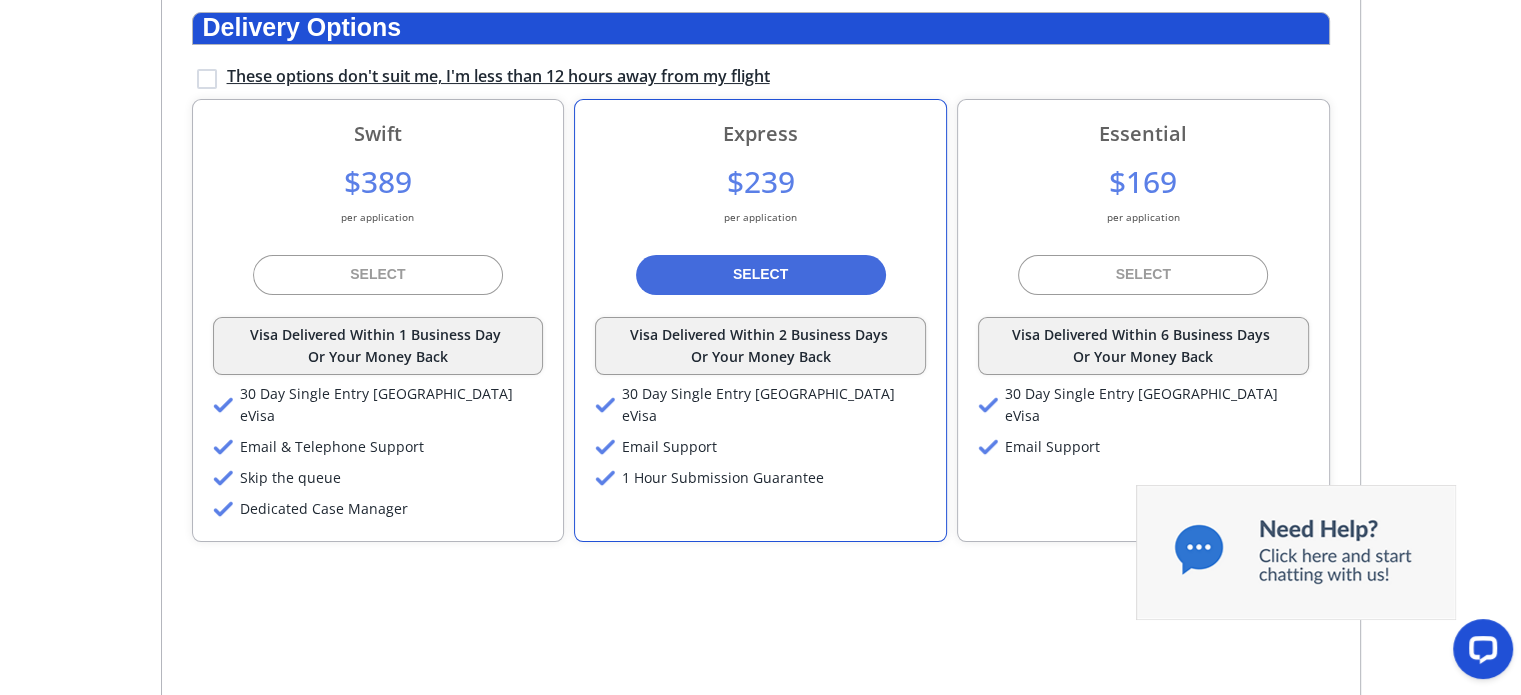 scroll, scrollTop: 0, scrollLeft: 0, axis: both 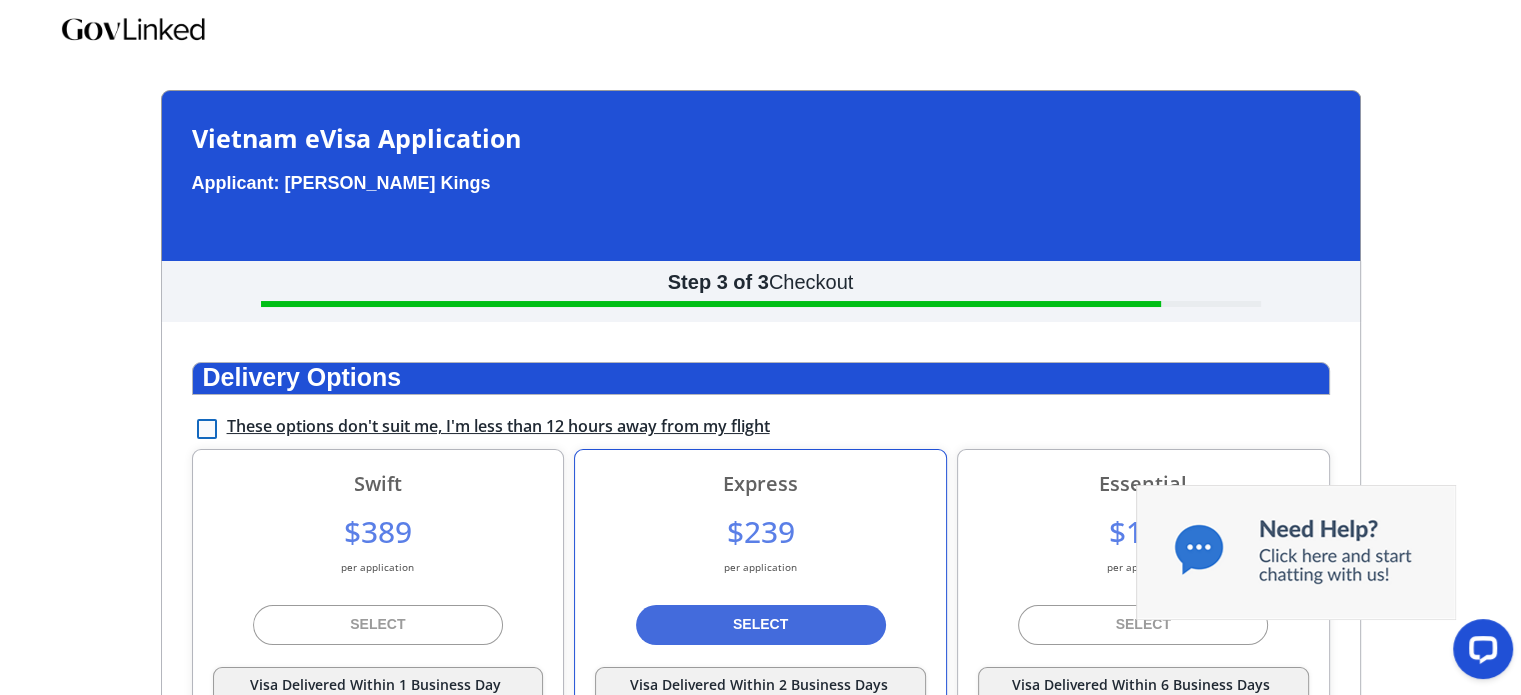 click at bounding box center [207, 429] 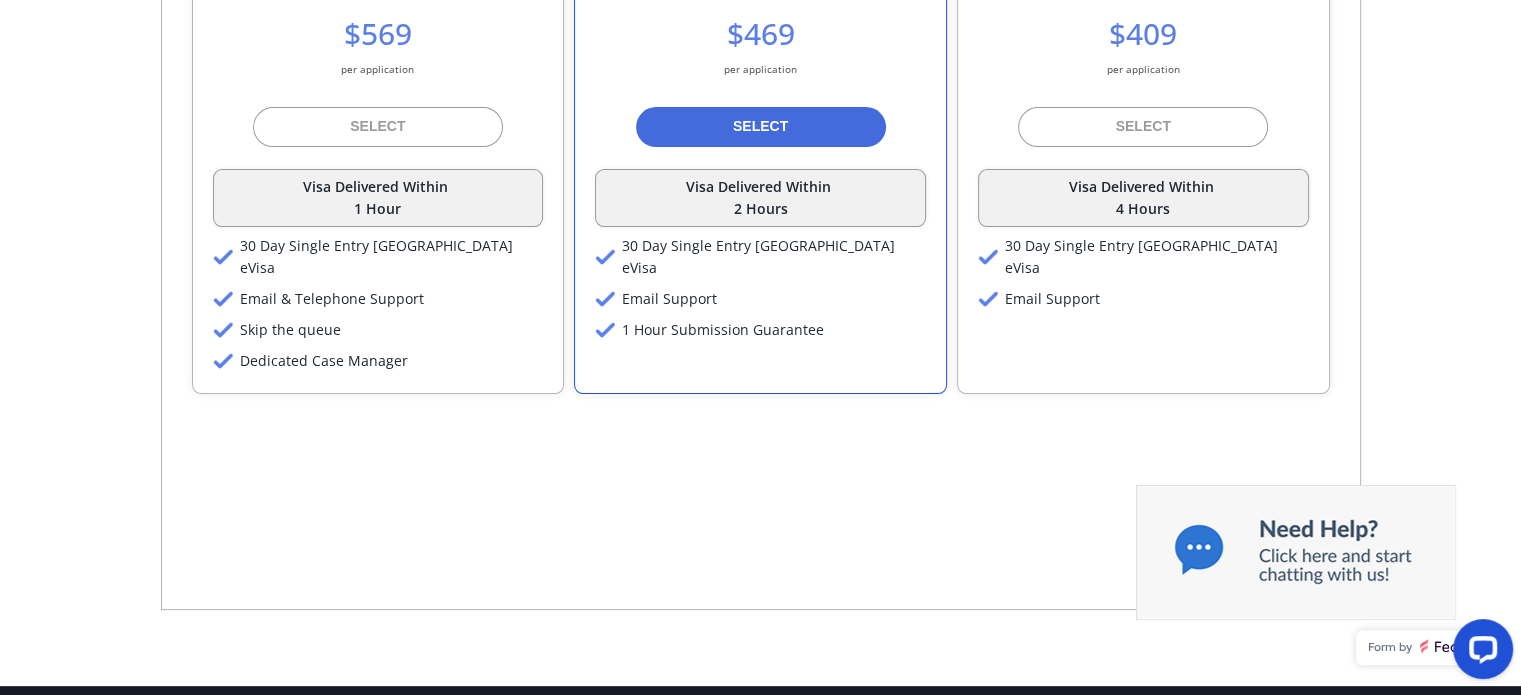 scroll, scrollTop: 150, scrollLeft: 0, axis: vertical 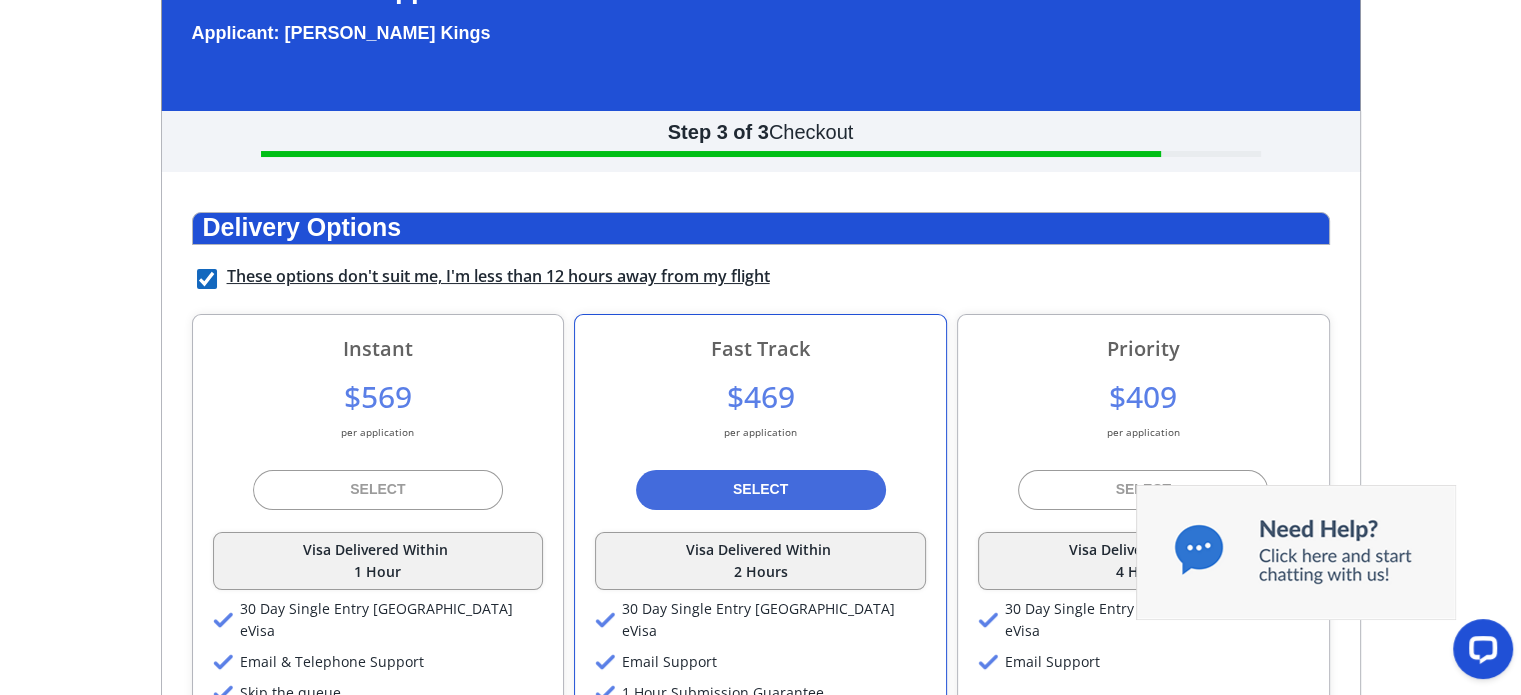 click at bounding box center [207, 279] 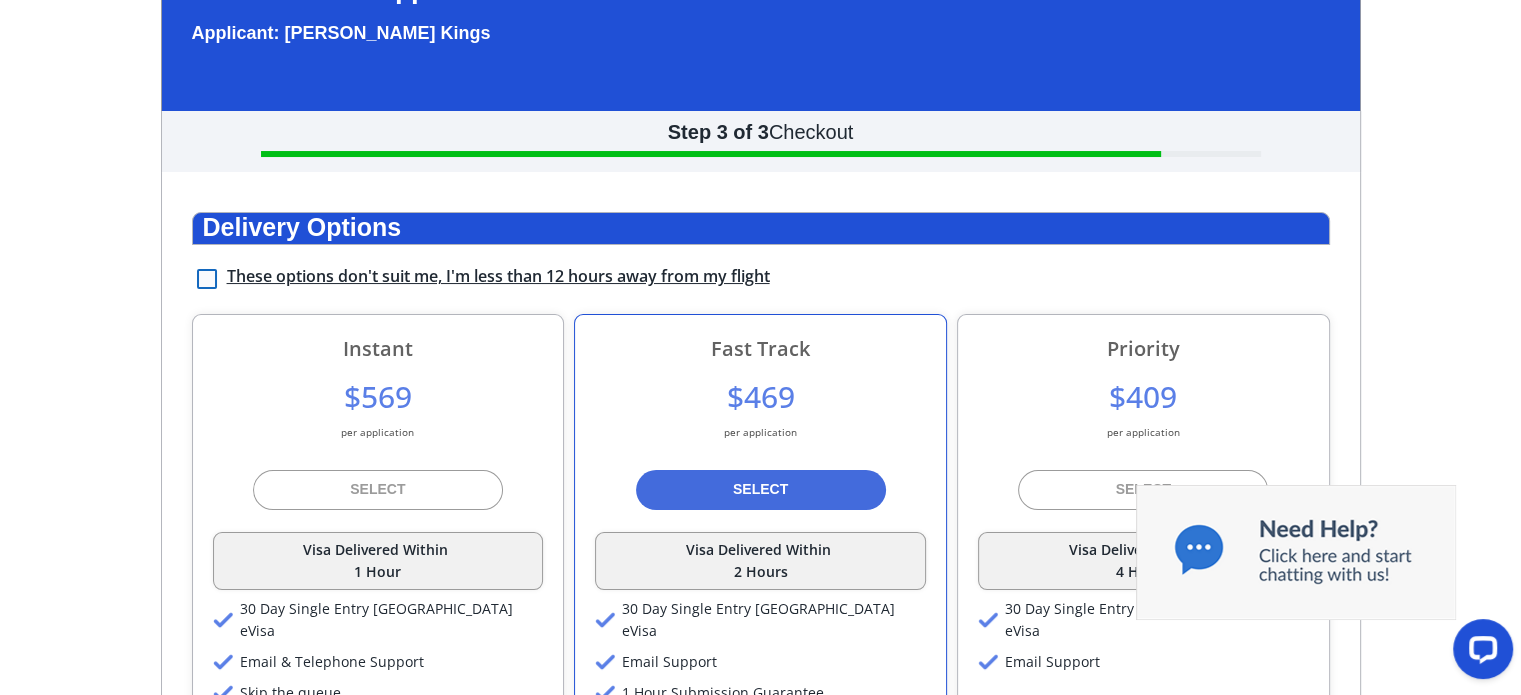 checkbox on "false" 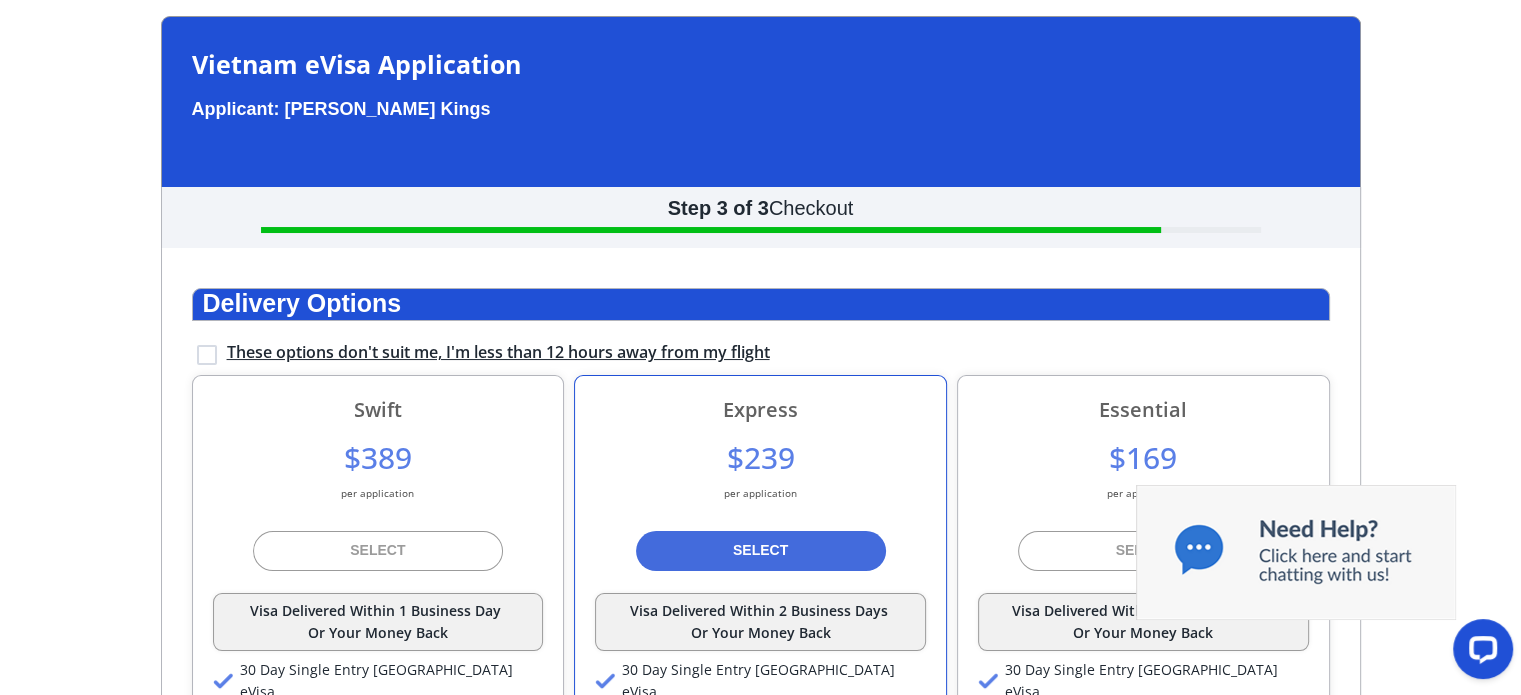 scroll, scrollTop: 0, scrollLeft: 0, axis: both 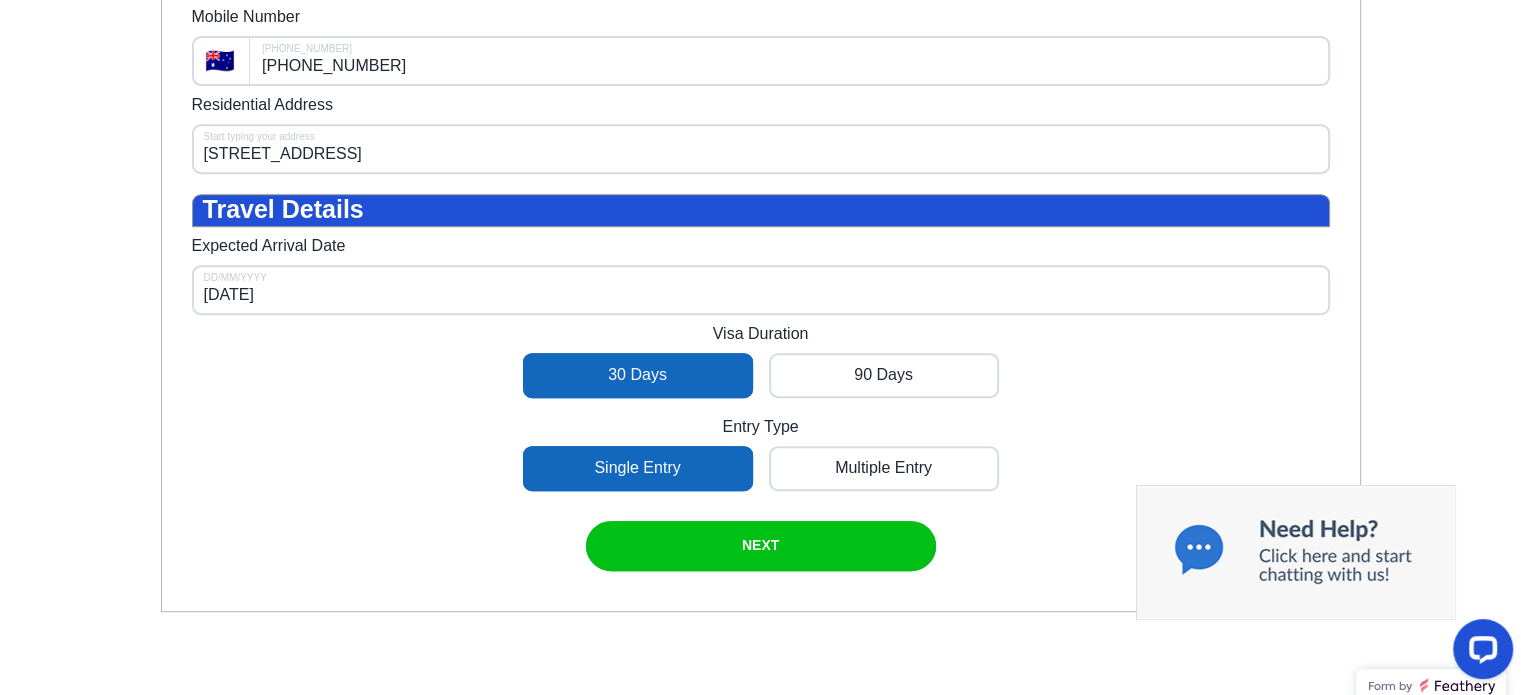 click on "Legal Name  First Name Rhonda Middle Name(s) Faye Last Name Kings Contact Details  Email Address mdrfkings@gmail.com Mobile Number 🇦🇺 +61 414 342 527 +61 412 345 678 Residential Address 29 Hillside Dr, Berkeley Vale NSW 2261, Australia Start typing your address Travel Details Expected Arrival Date 07/09/2025 DD/MM/YYYY Visa Duration 30 Days 90 Days Entry Type Single Entry Multiple Entry NEXT" at bounding box center (761, 55) 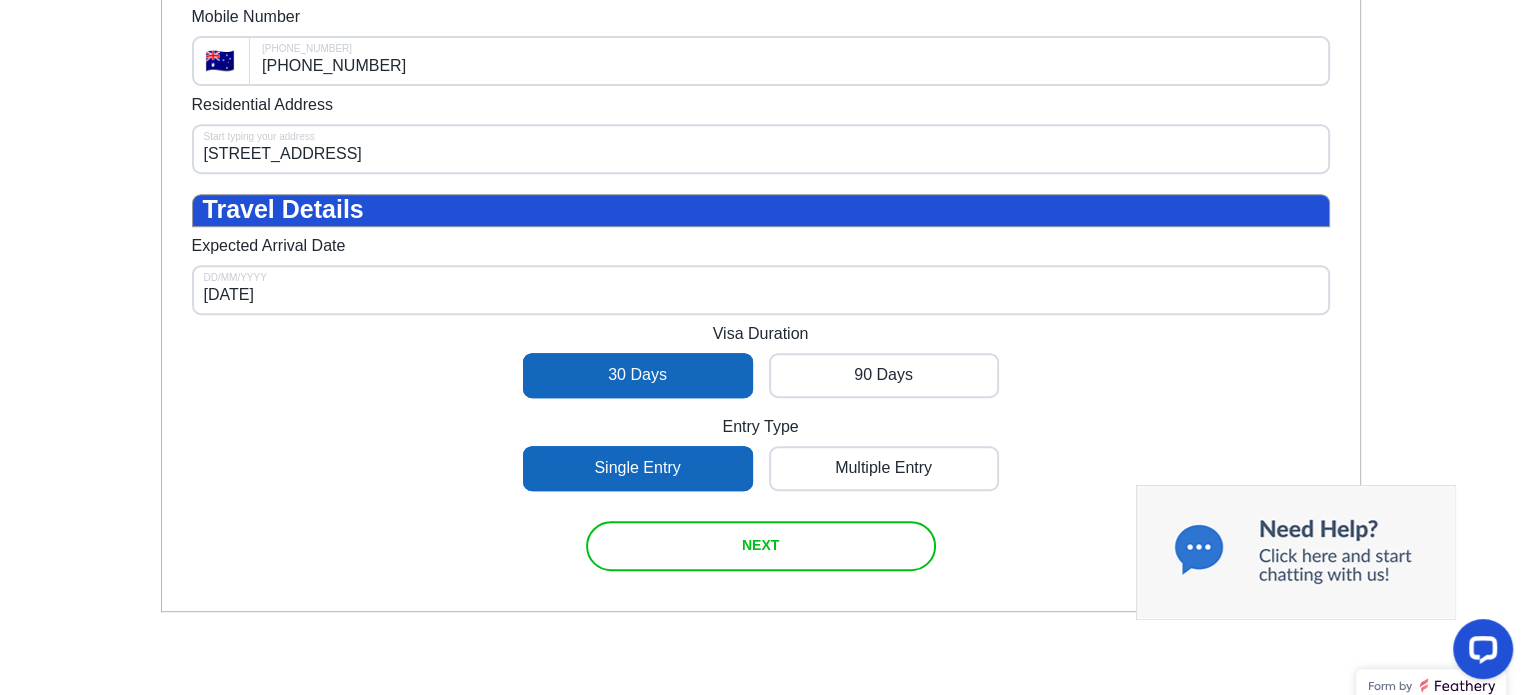 click on "NEXT" at bounding box center (760, 545) 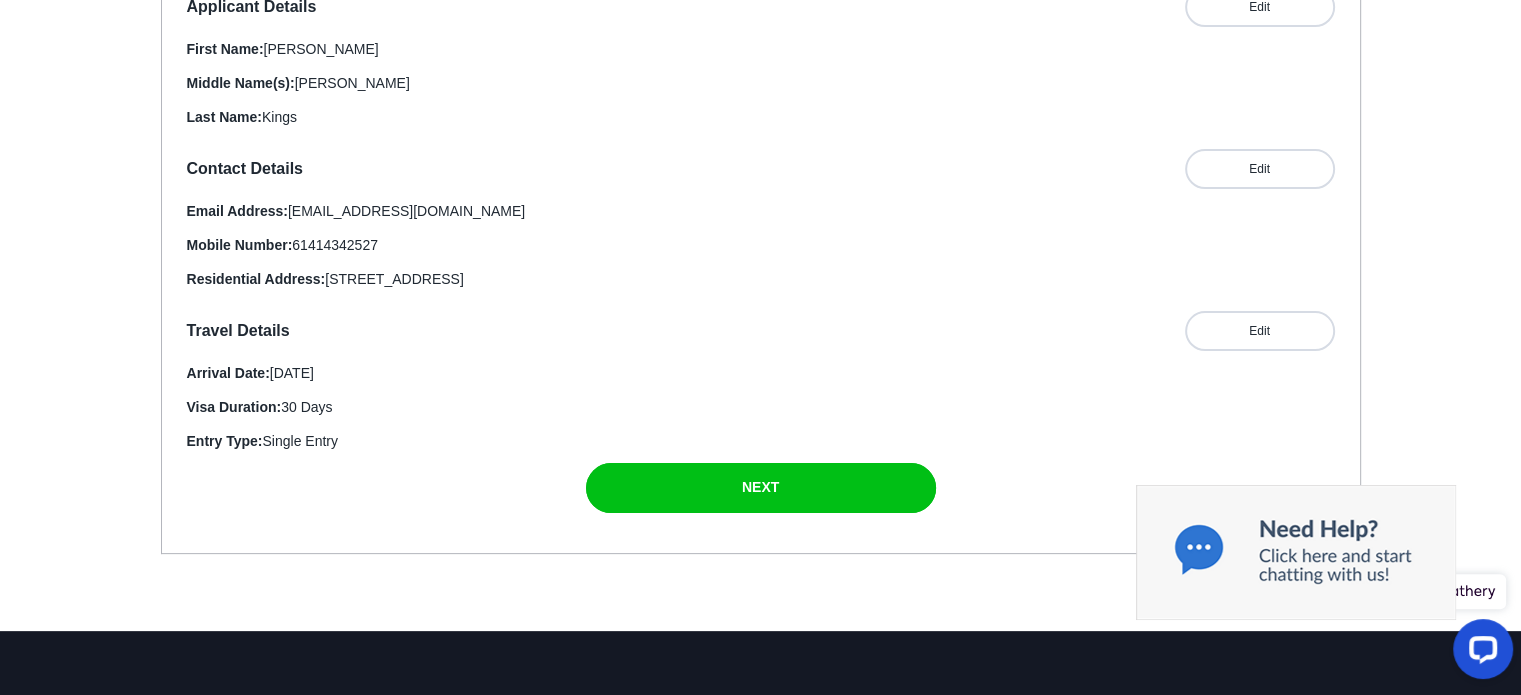 scroll, scrollTop: 484, scrollLeft: 0, axis: vertical 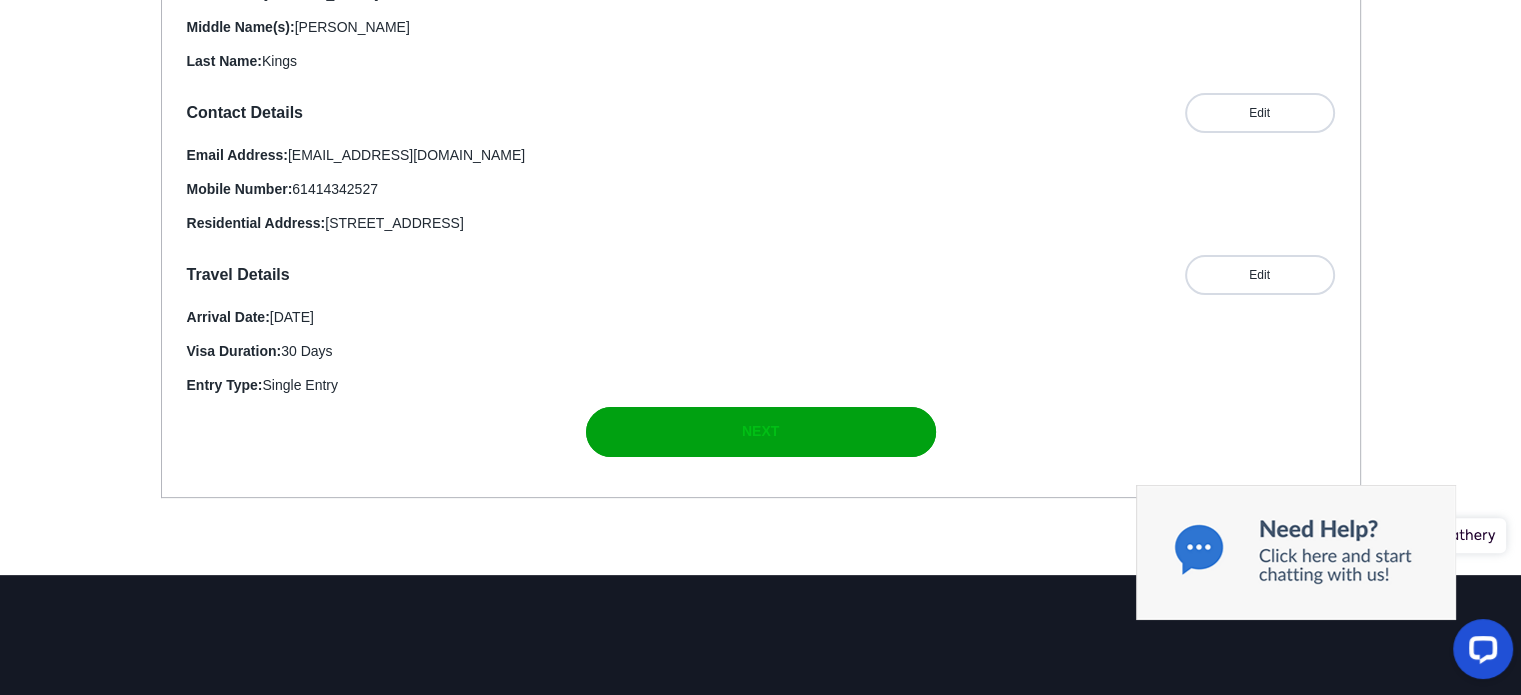 click at bounding box center (761, 432) 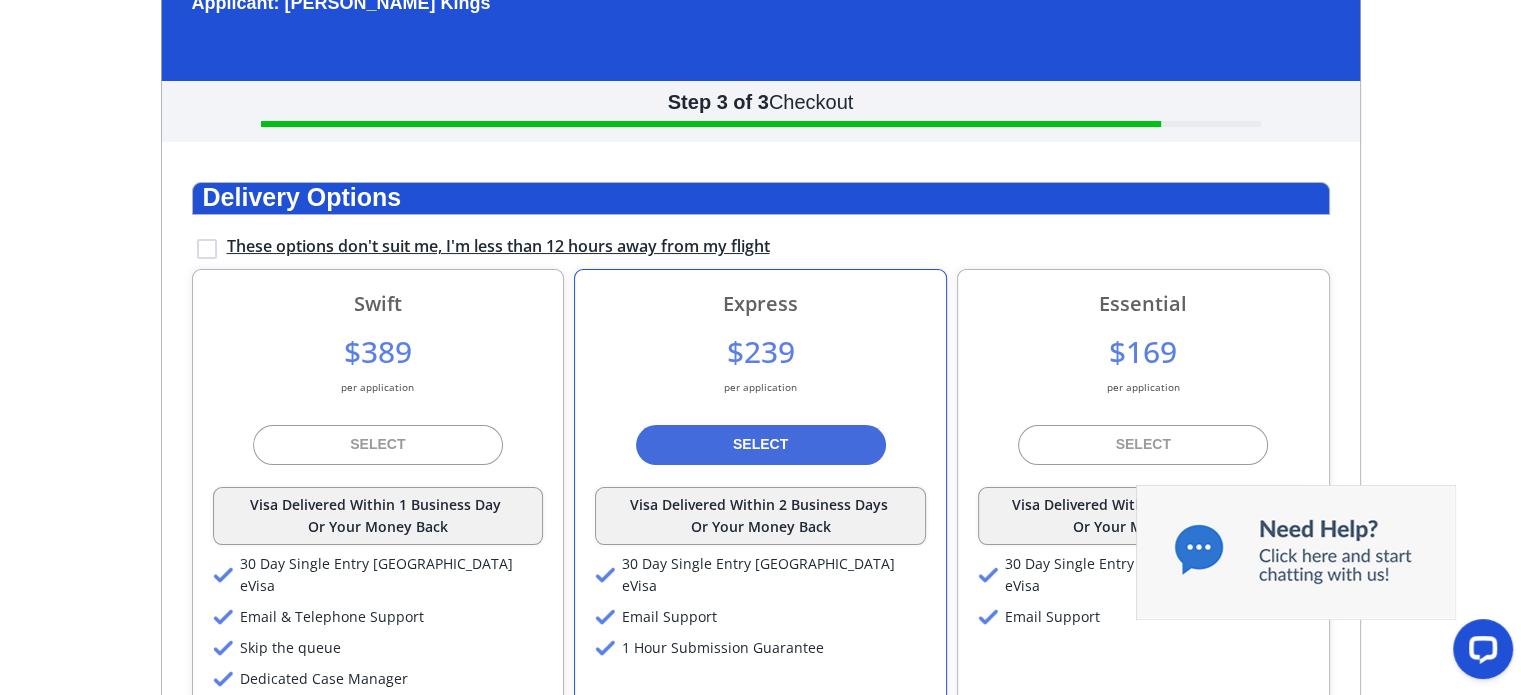scroll, scrollTop: 175, scrollLeft: 0, axis: vertical 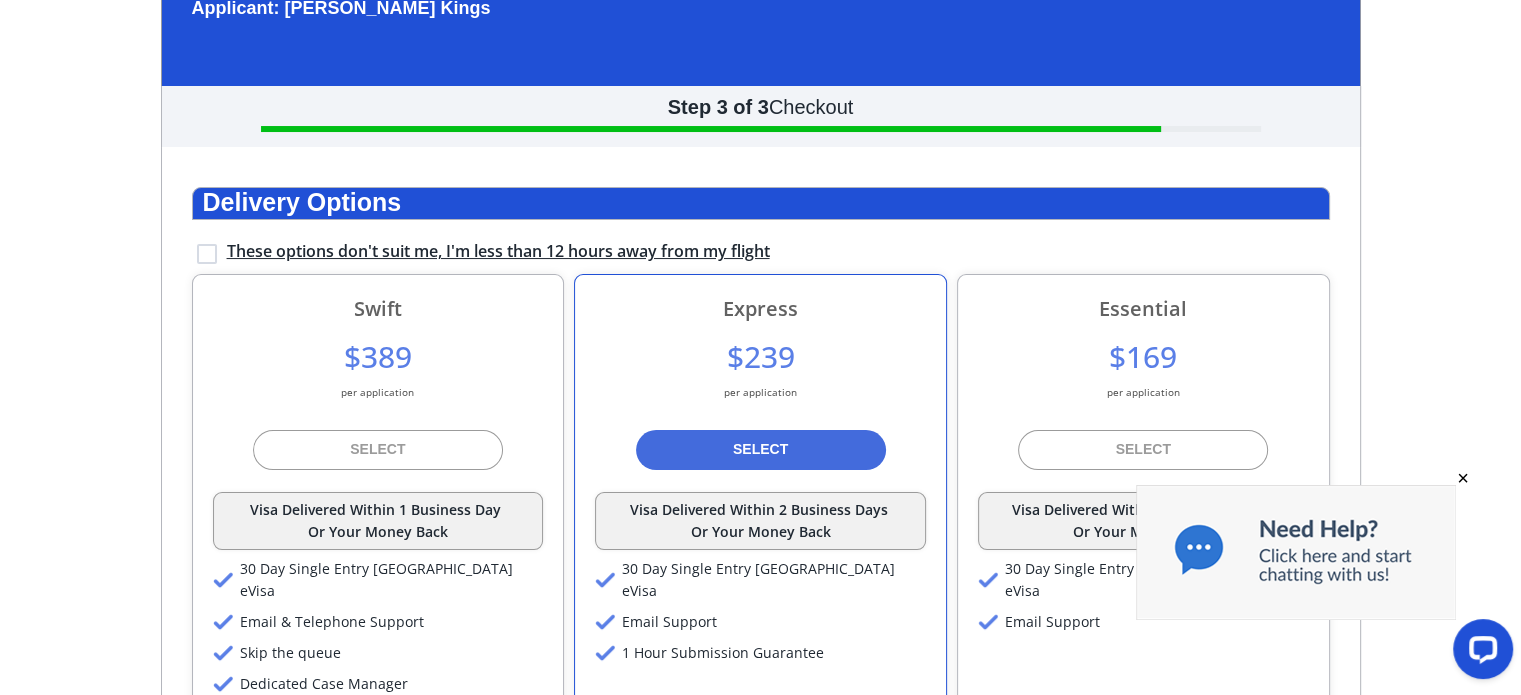 click at bounding box center (1296, 552) 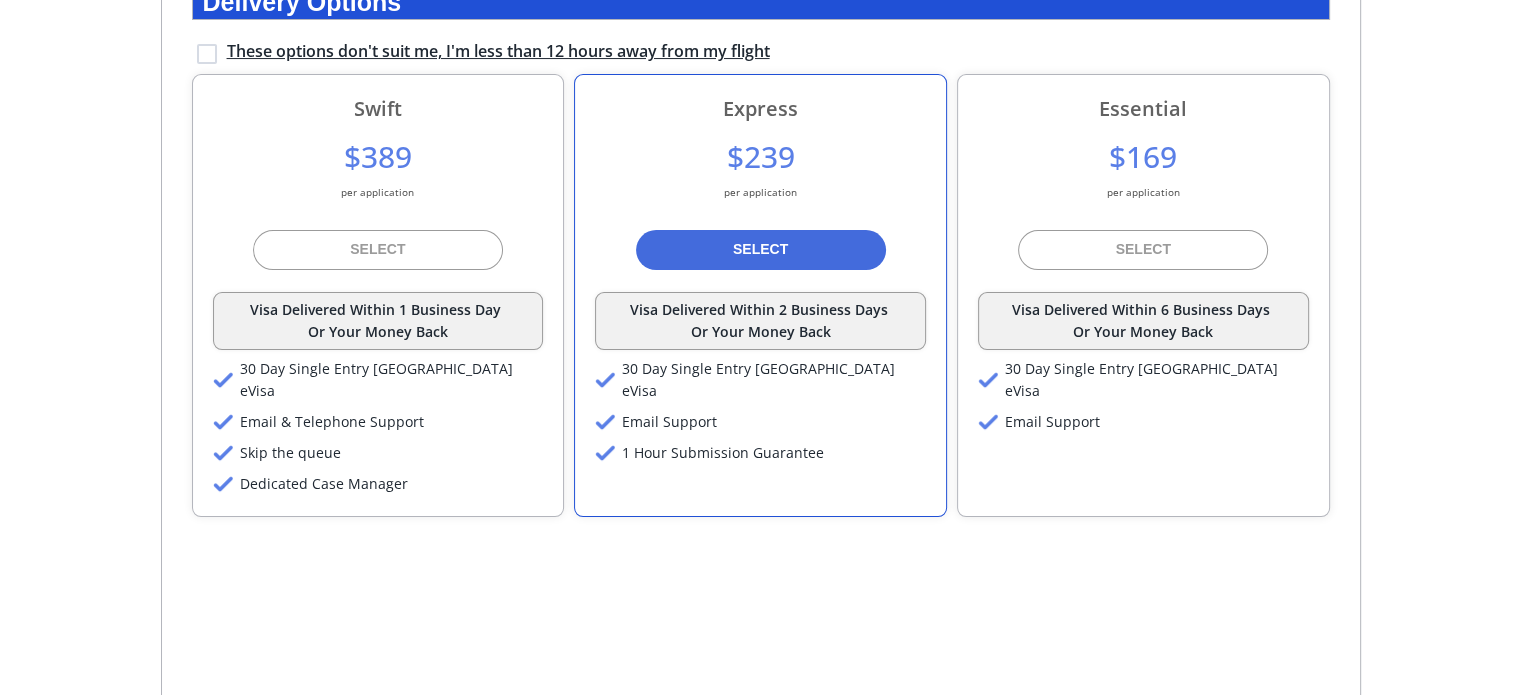 scroll, scrollTop: 324, scrollLeft: 0, axis: vertical 